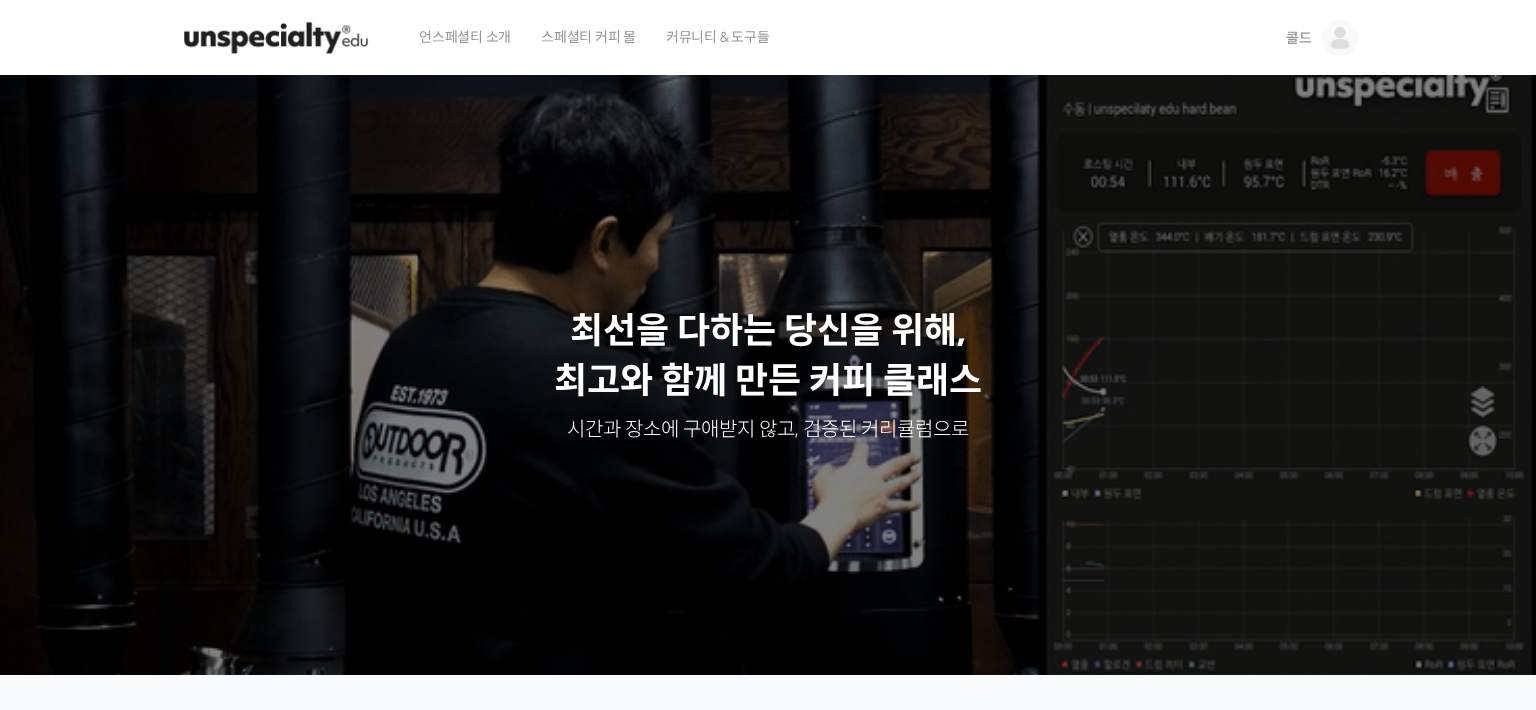 scroll, scrollTop: 0, scrollLeft: 0, axis: both 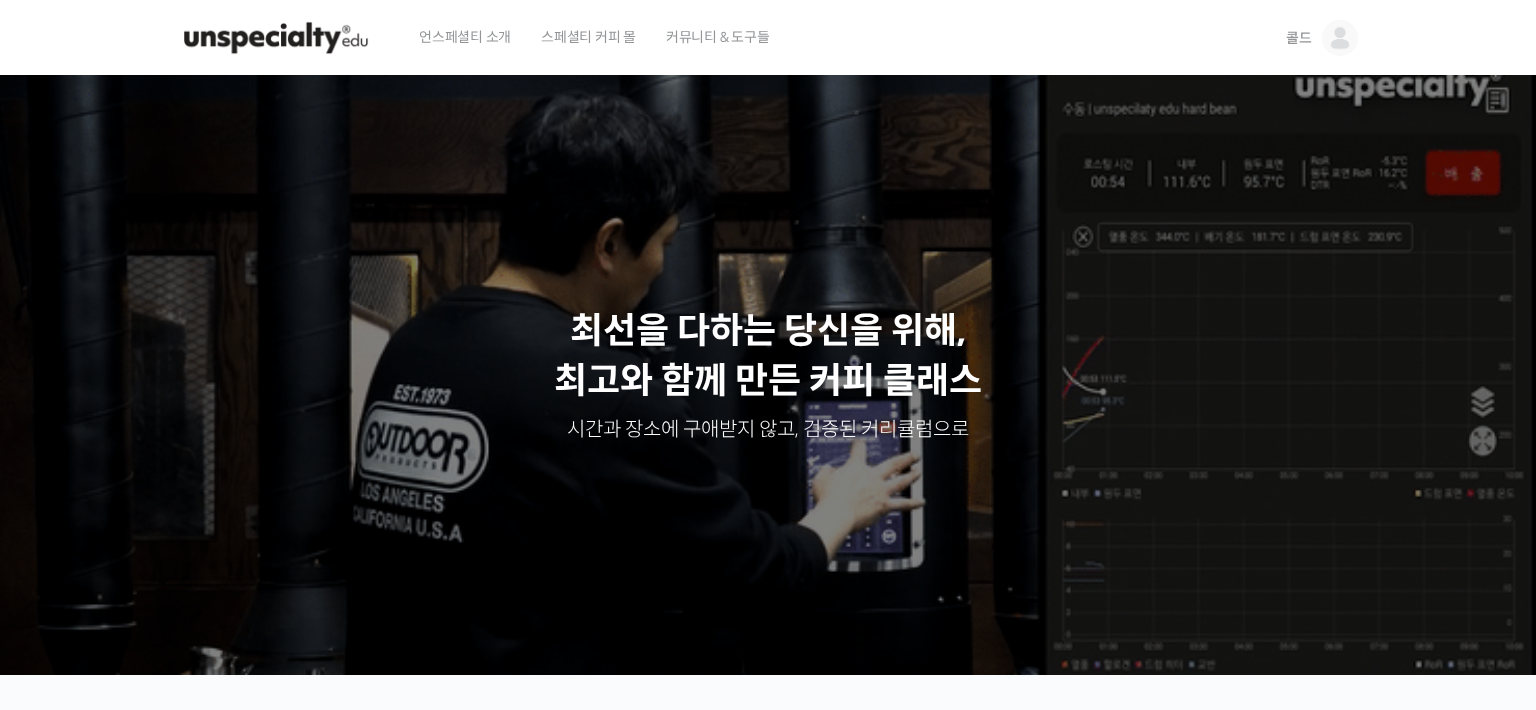 click on "콜드" at bounding box center [1322, 38] 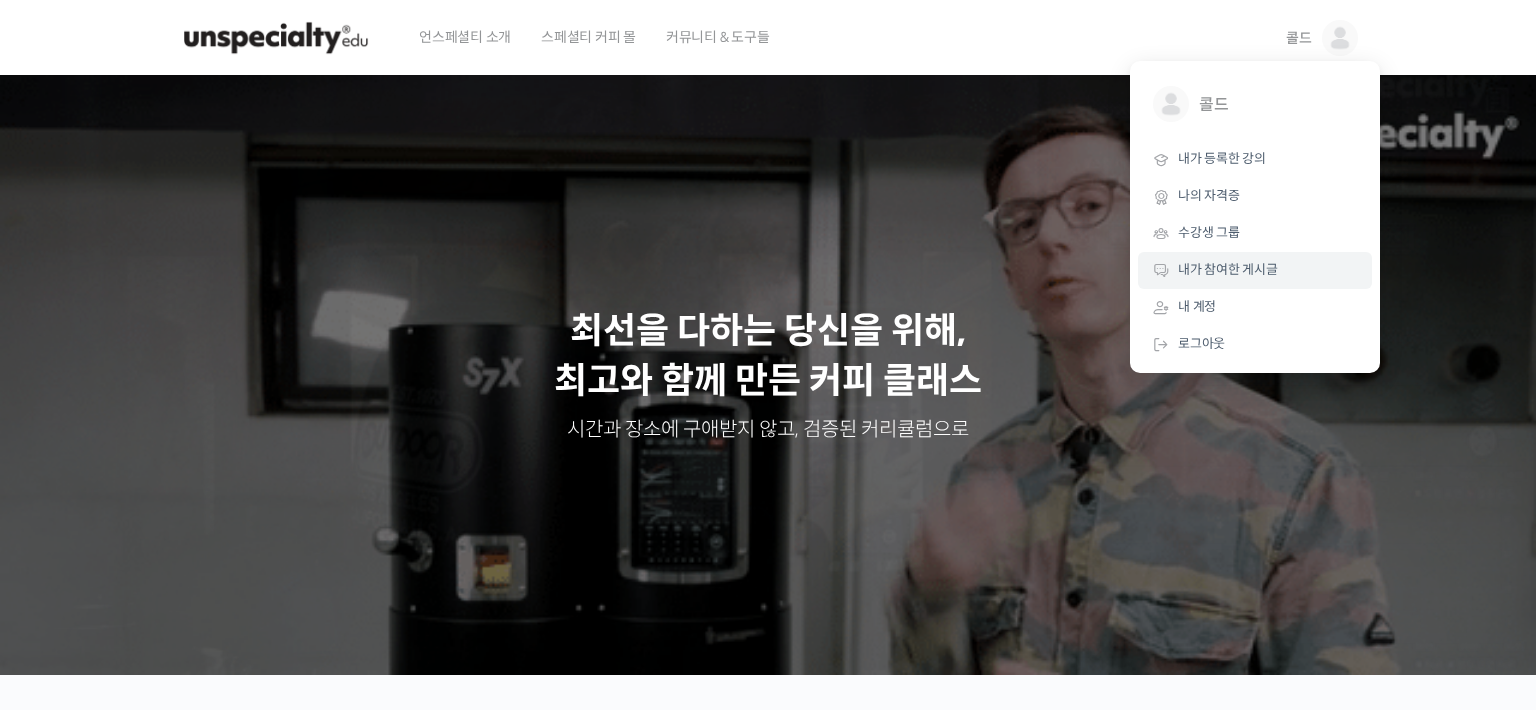 click on "내가 참여한 게시글" at bounding box center [1228, 269] 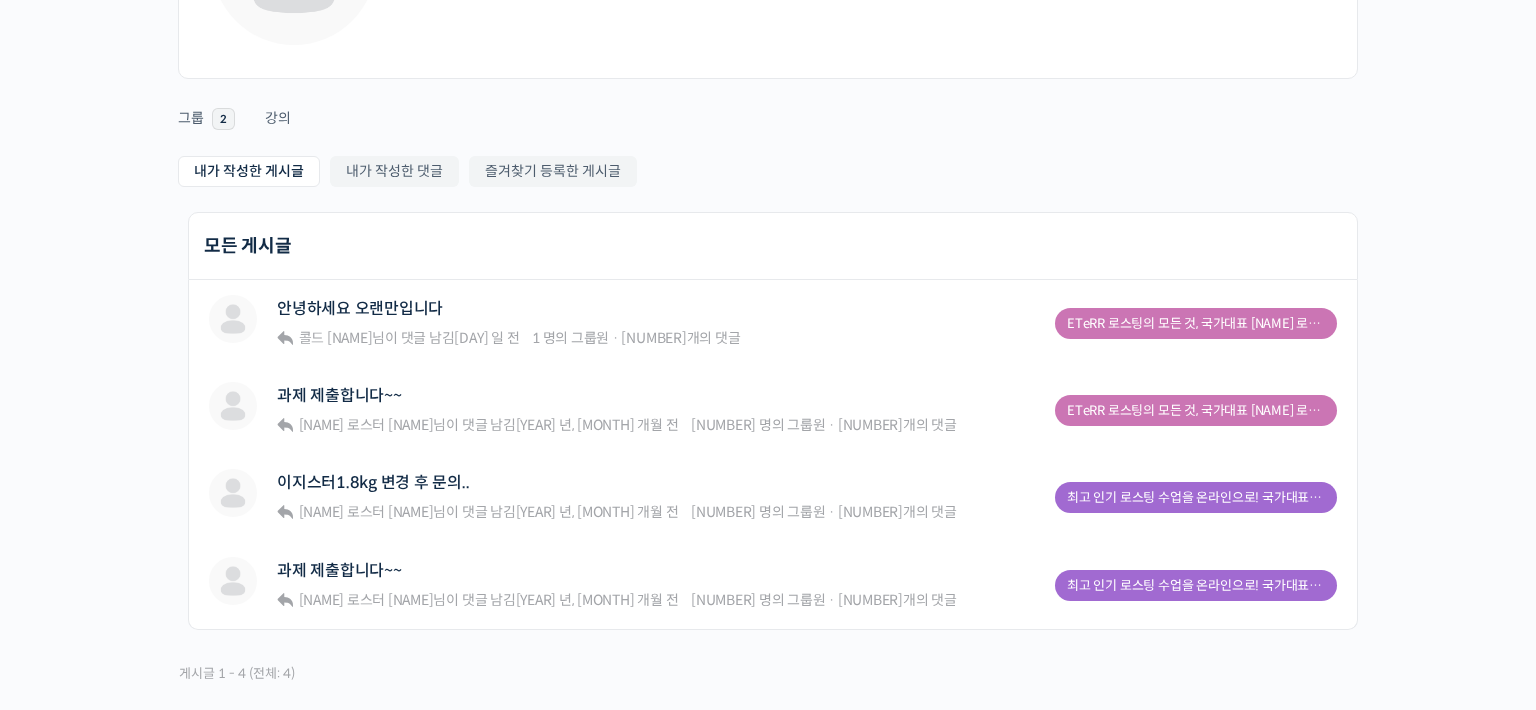 scroll, scrollTop: 0, scrollLeft: 0, axis: both 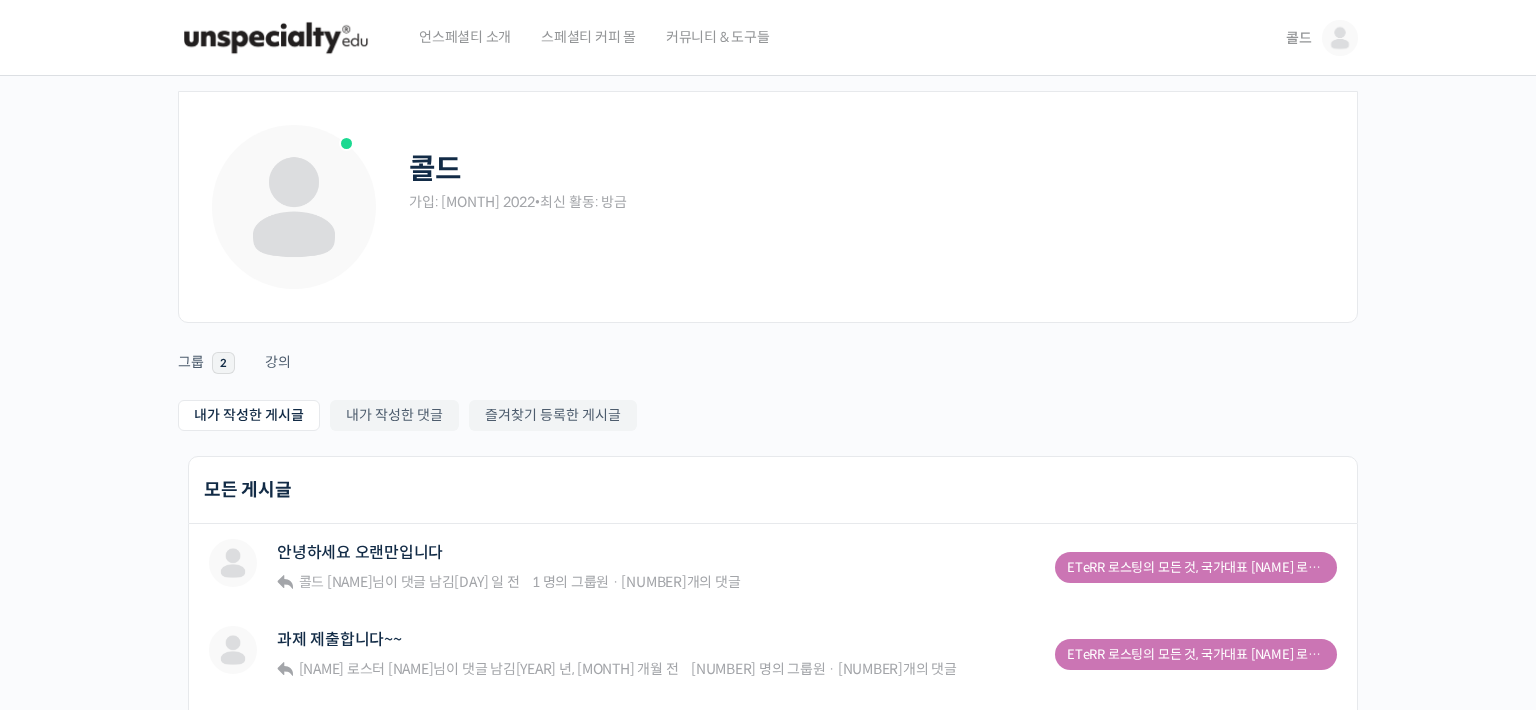 click at bounding box center [1340, 38] 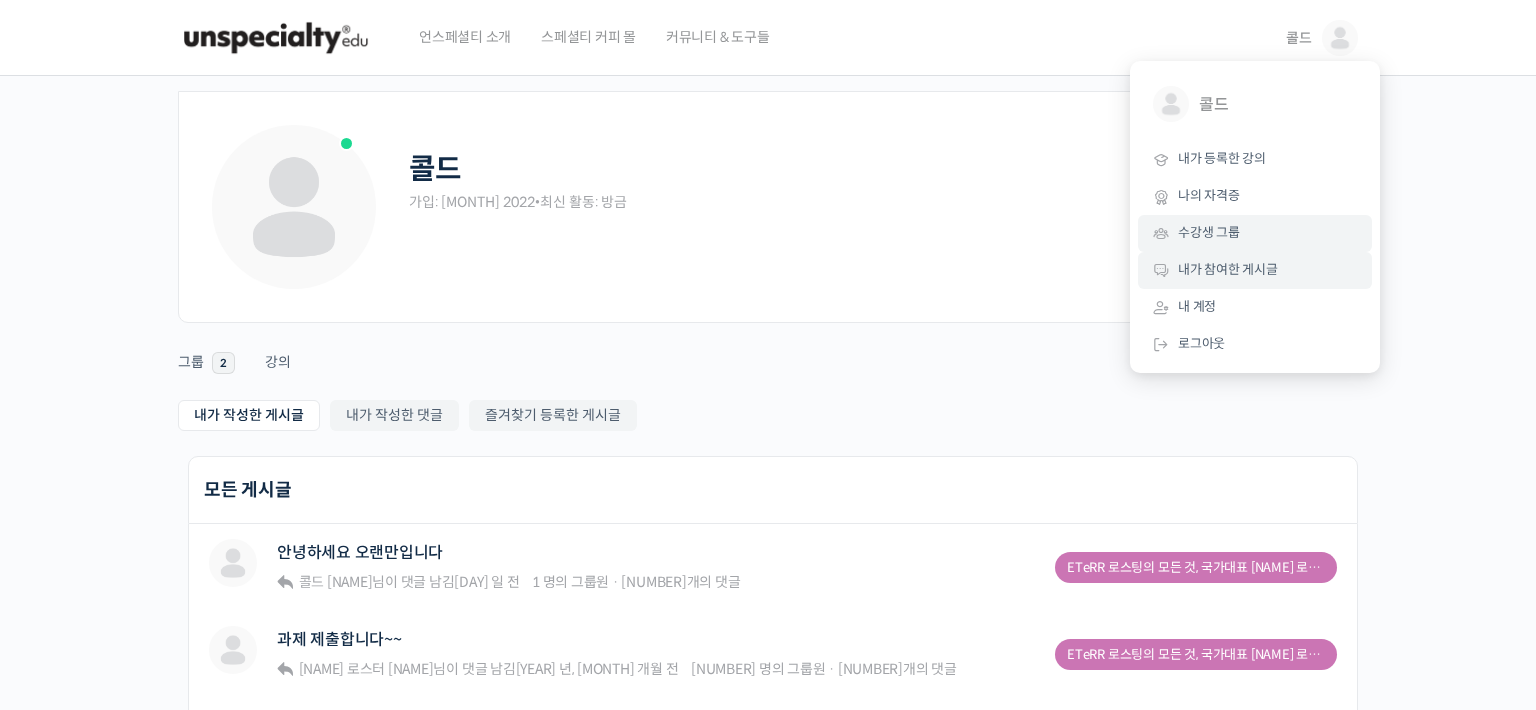 click on "수강생 그룹" at bounding box center (1255, 233) 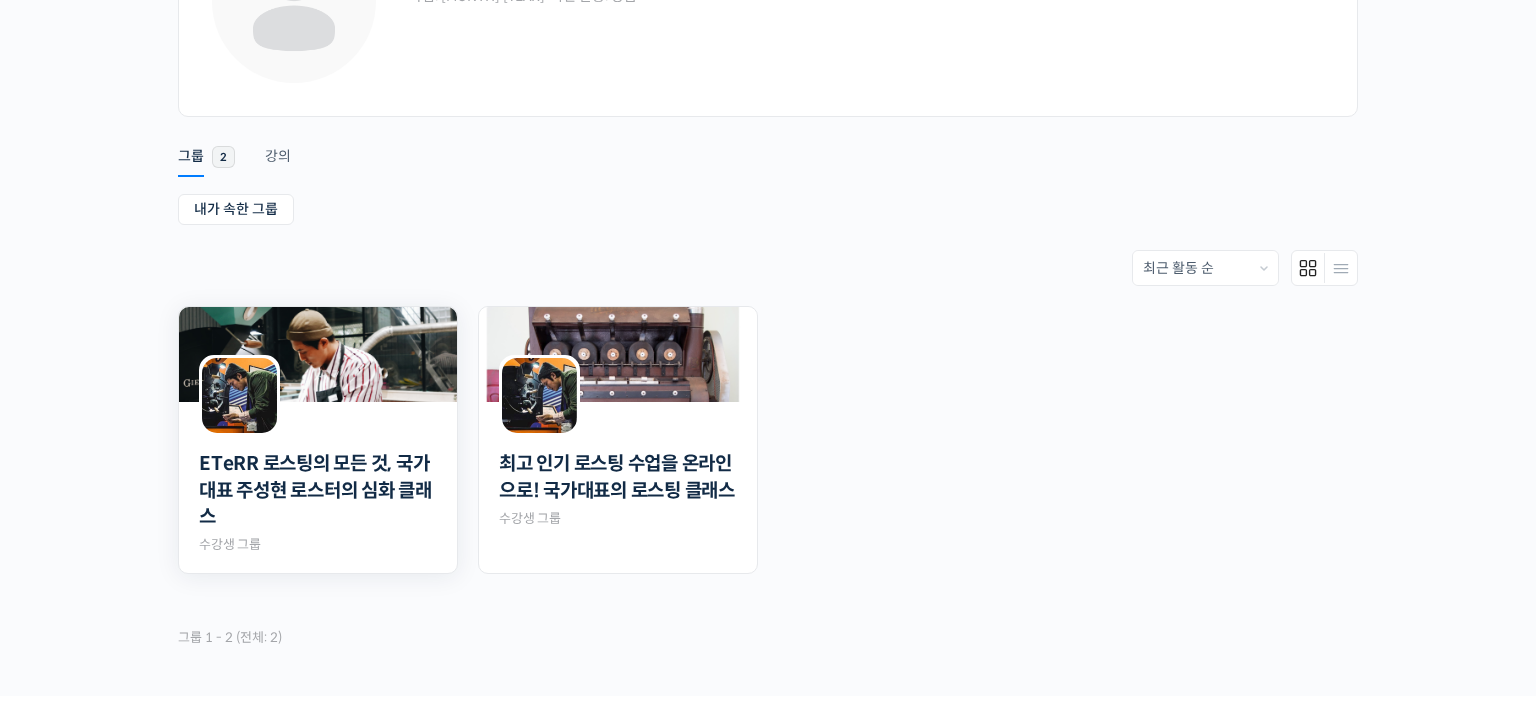 scroll, scrollTop: 369, scrollLeft: 0, axis: vertical 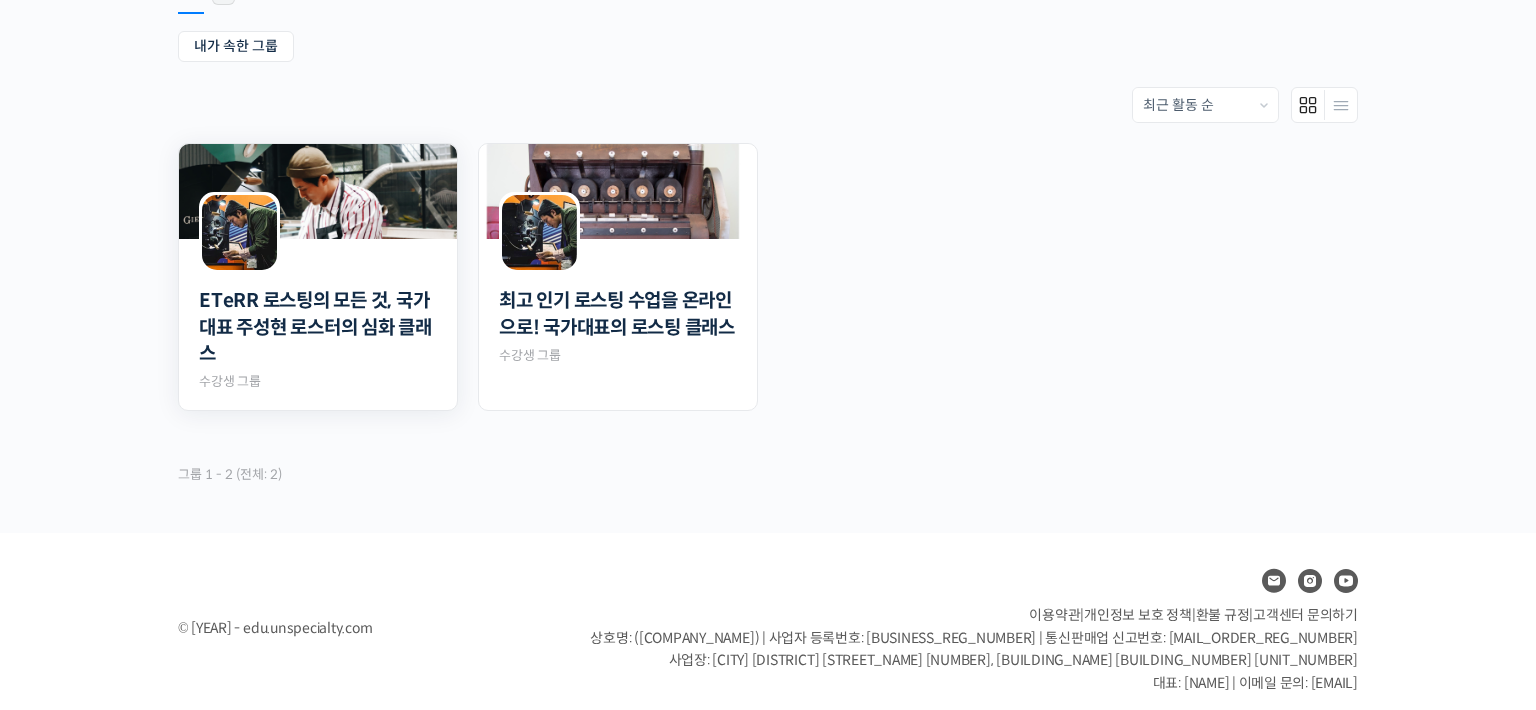 click at bounding box center (318, 191) 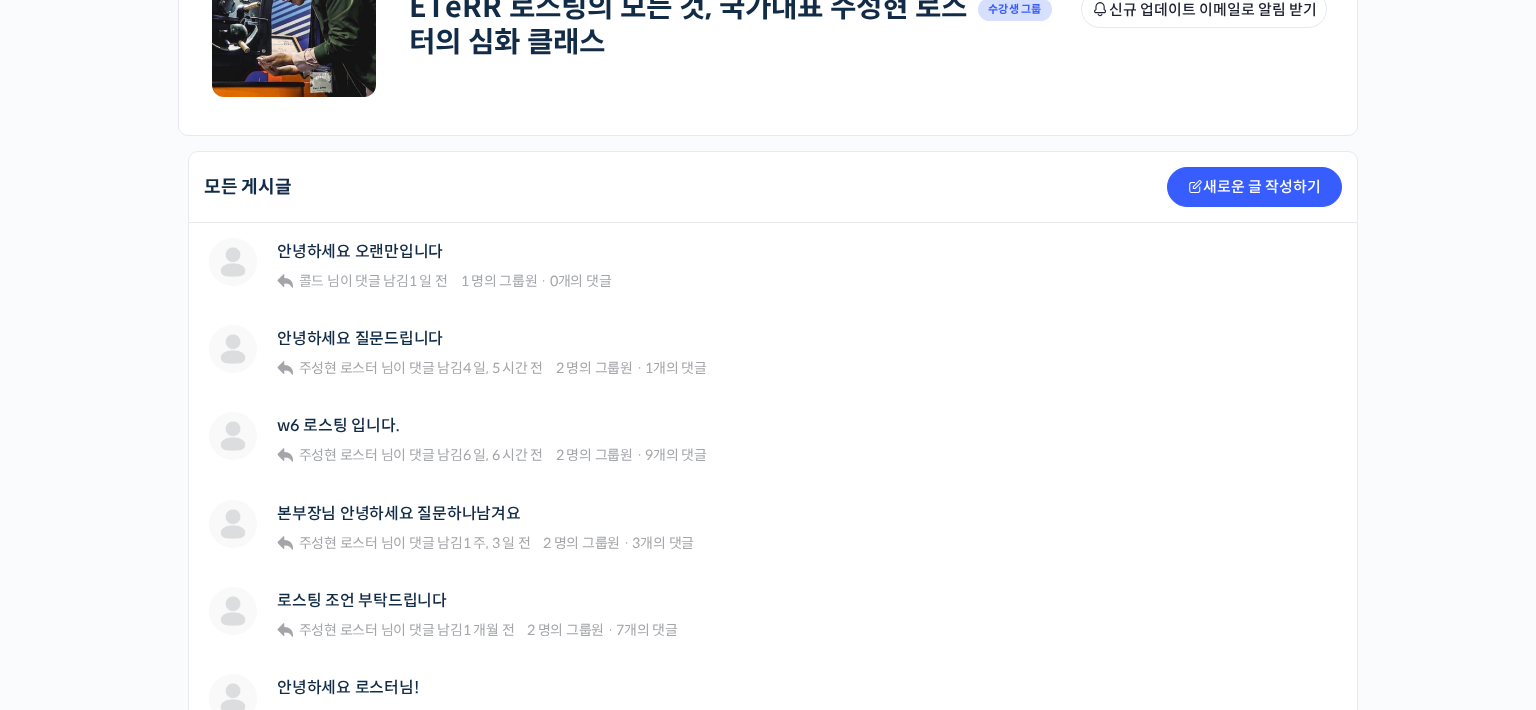 scroll, scrollTop: 400, scrollLeft: 0, axis: vertical 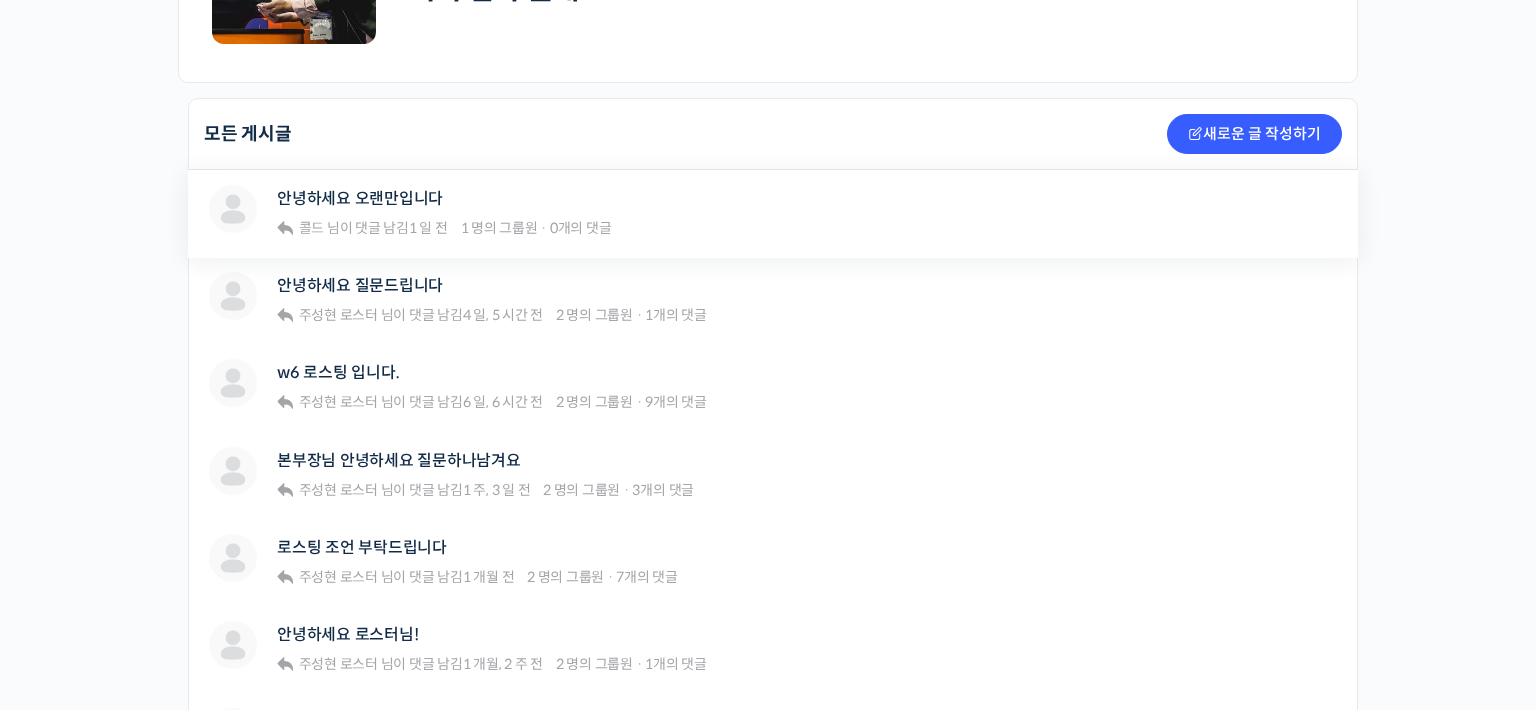 click on "콜드
안녕하세요 오랜만입니다
콜드 							  님이 댓글 남김  1 일 전
1 명의 그룹원
·
0개의 댓글" at bounding box center [632, 213] 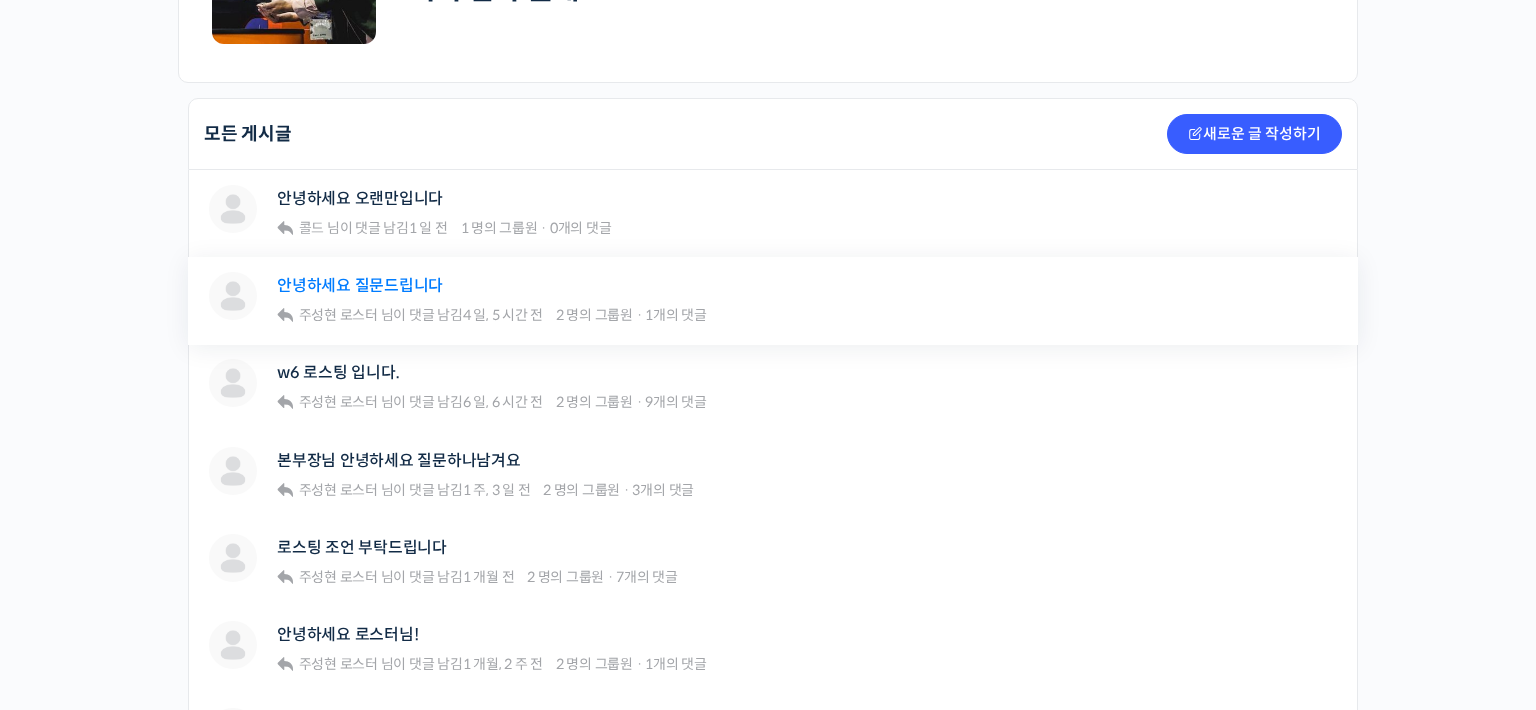 click on "안녕하세요 질문드립니다" at bounding box center (360, 285) 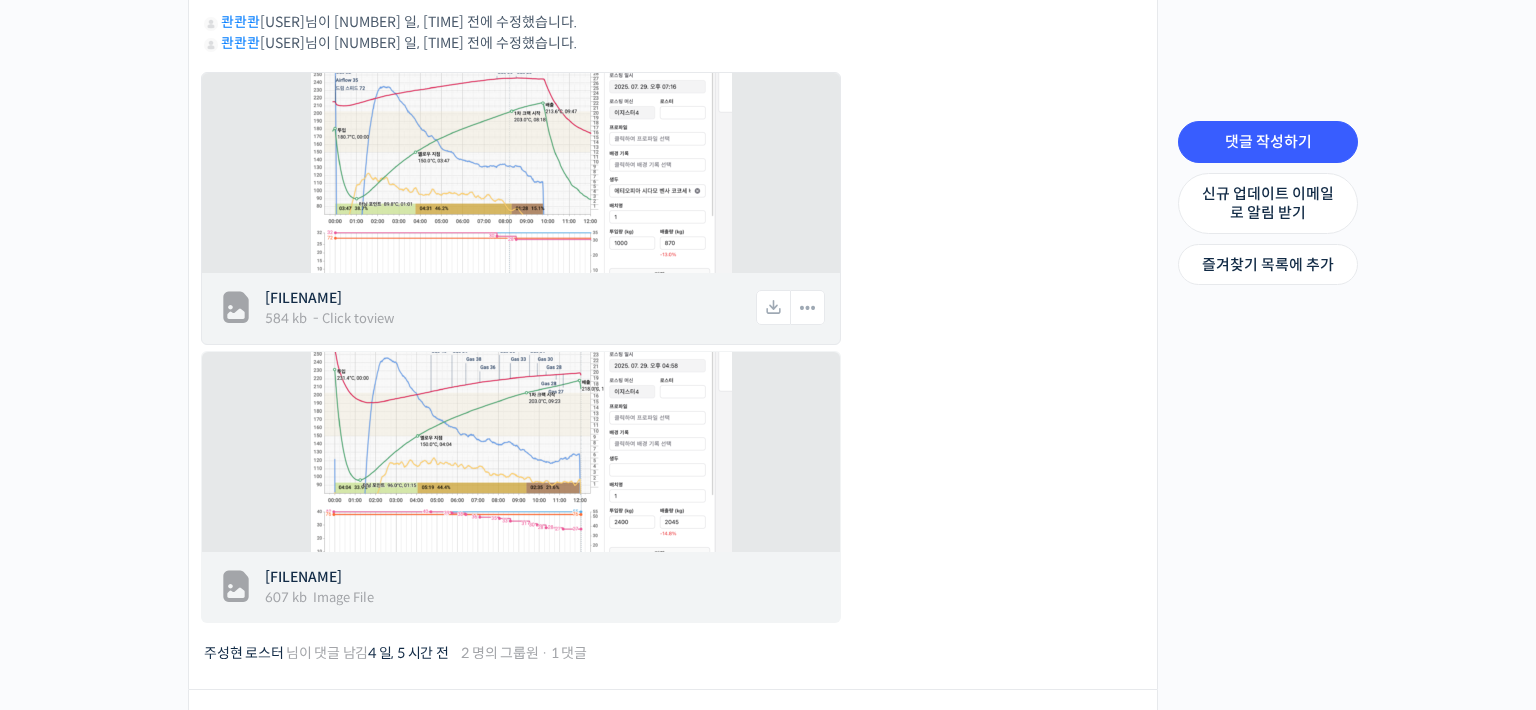 scroll, scrollTop: 879, scrollLeft: 0, axis: vertical 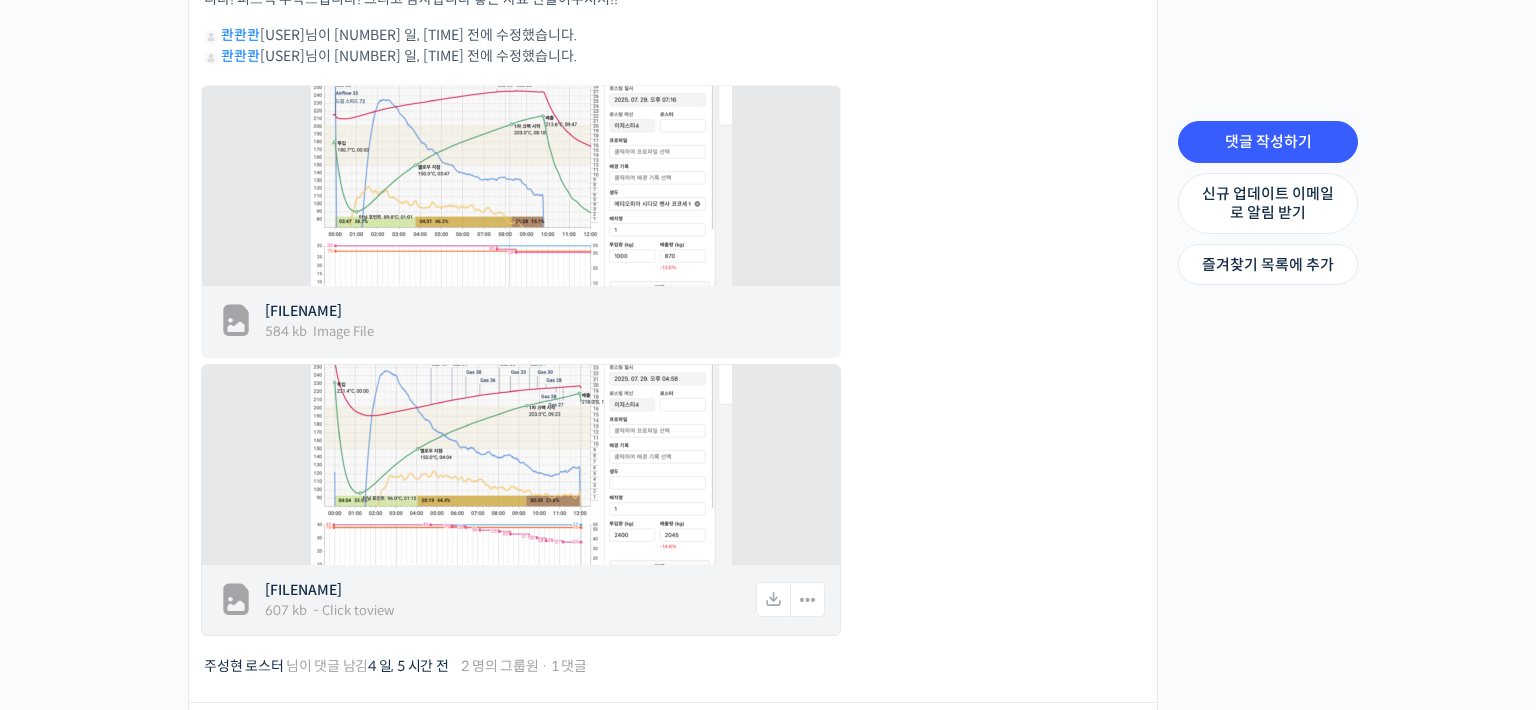 click at bounding box center (521, 465) 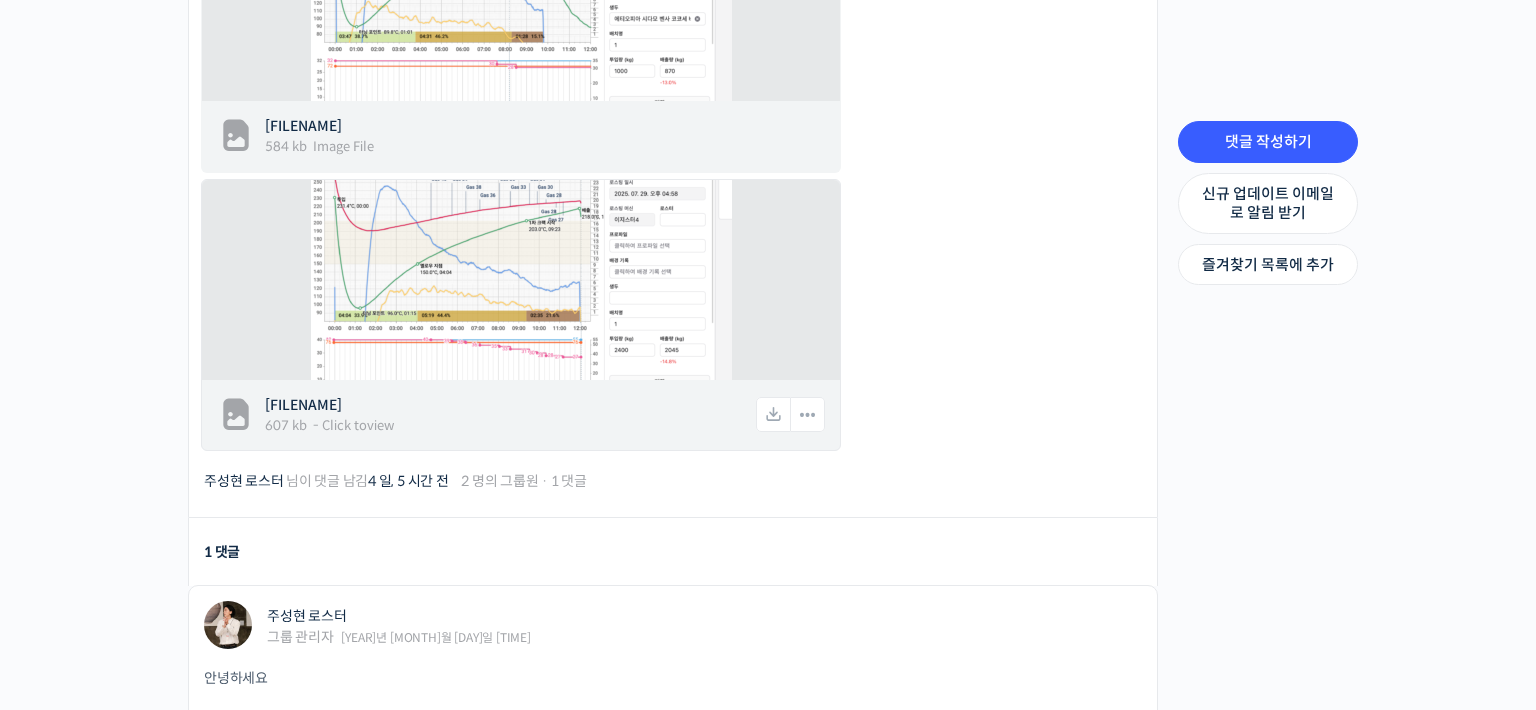 scroll, scrollTop: 1079, scrollLeft: 0, axis: vertical 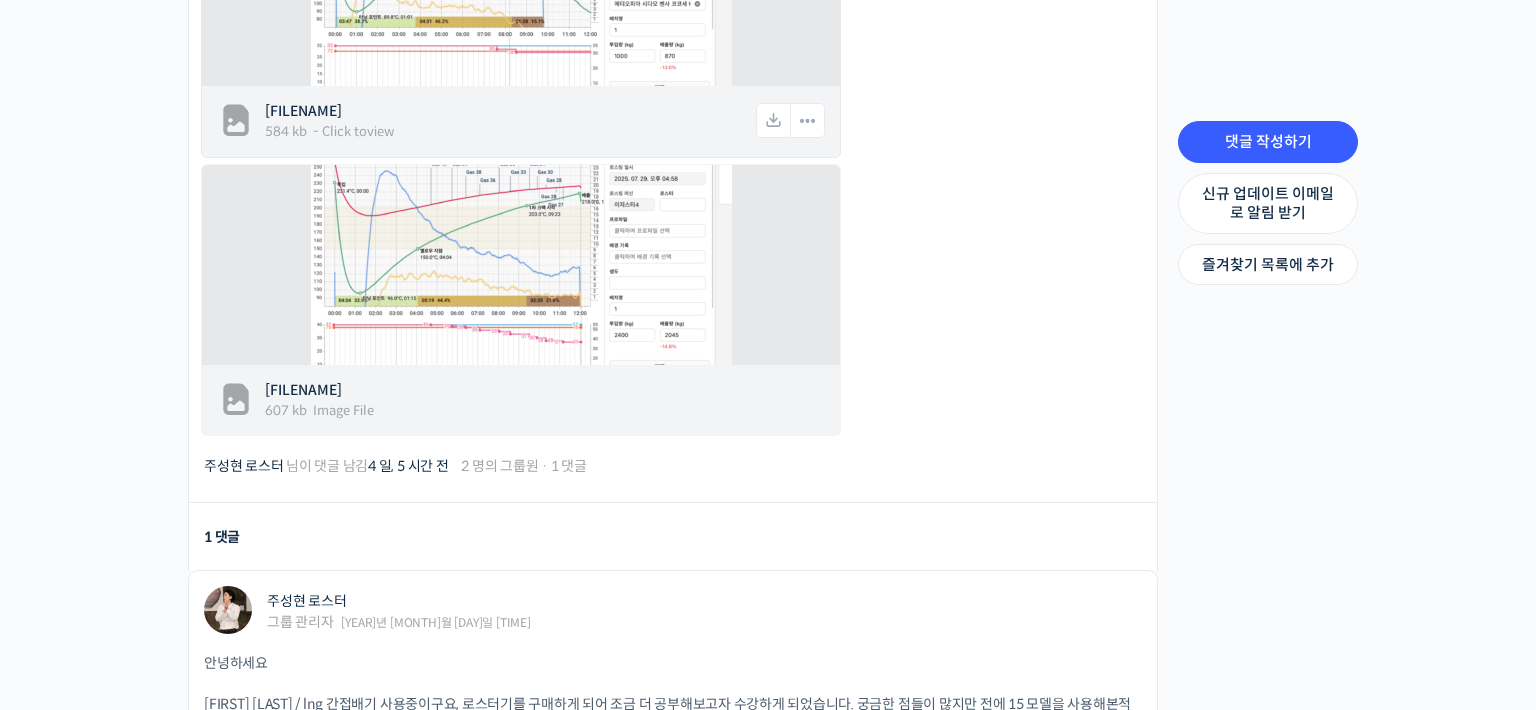 click on "25729-벤사-코코세-내추럴.png" at bounding box center [509, 111] 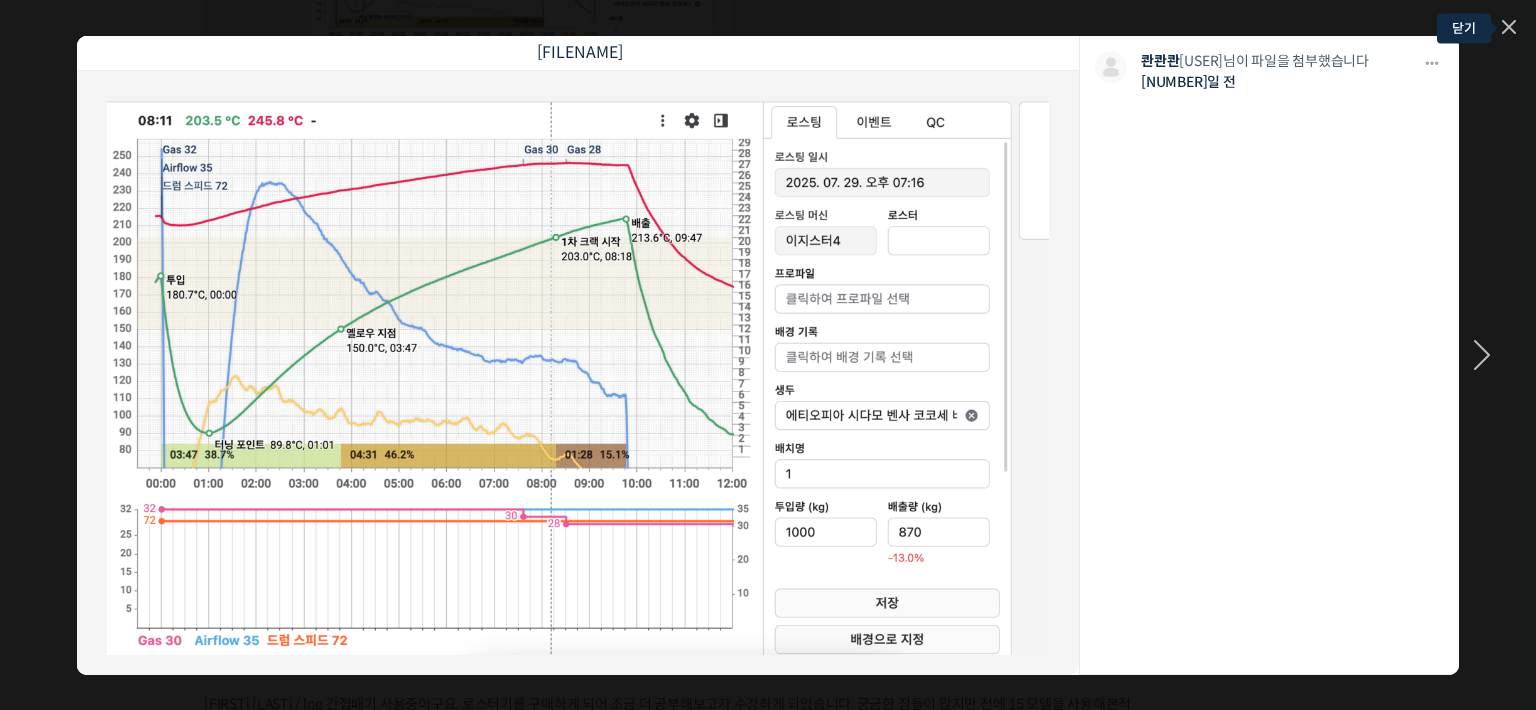click 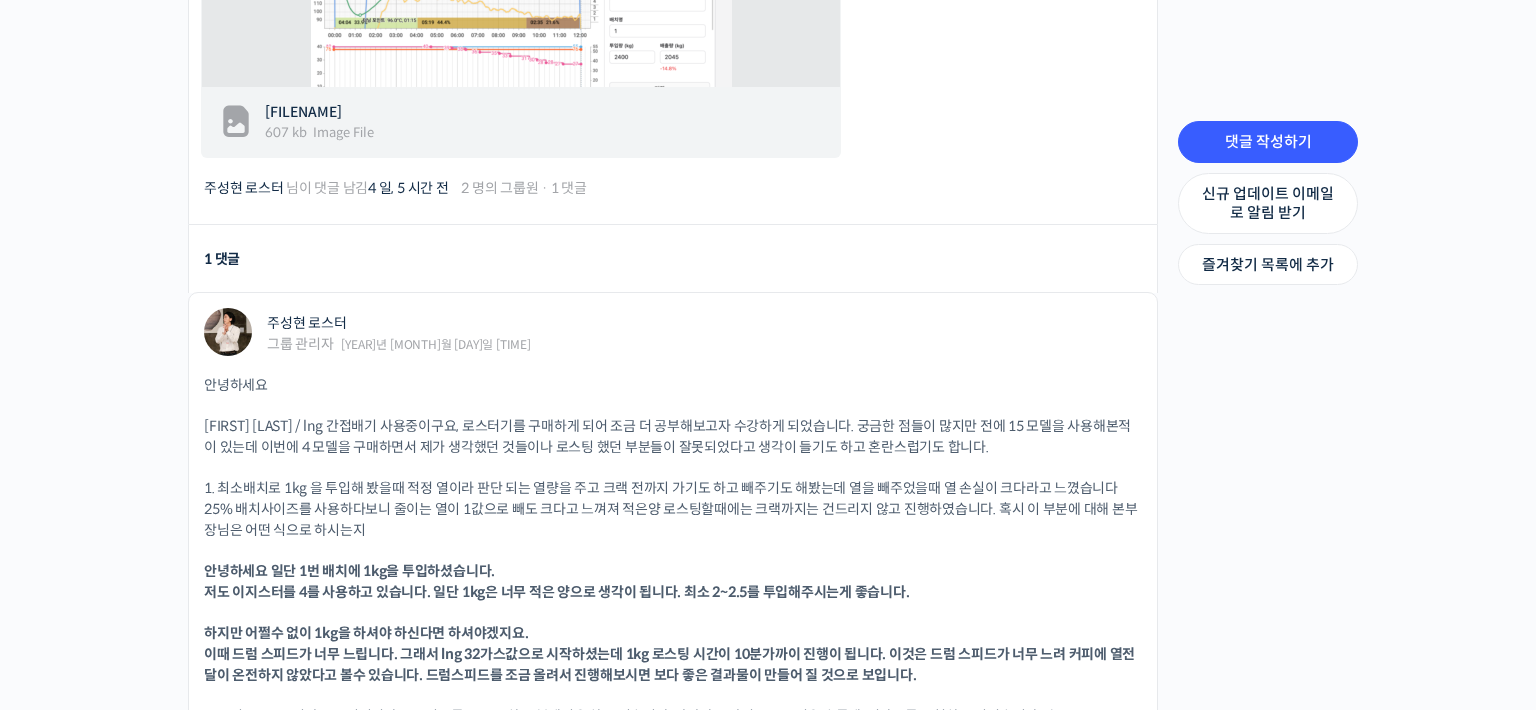 scroll, scrollTop: 1079, scrollLeft: 0, axis: vertical 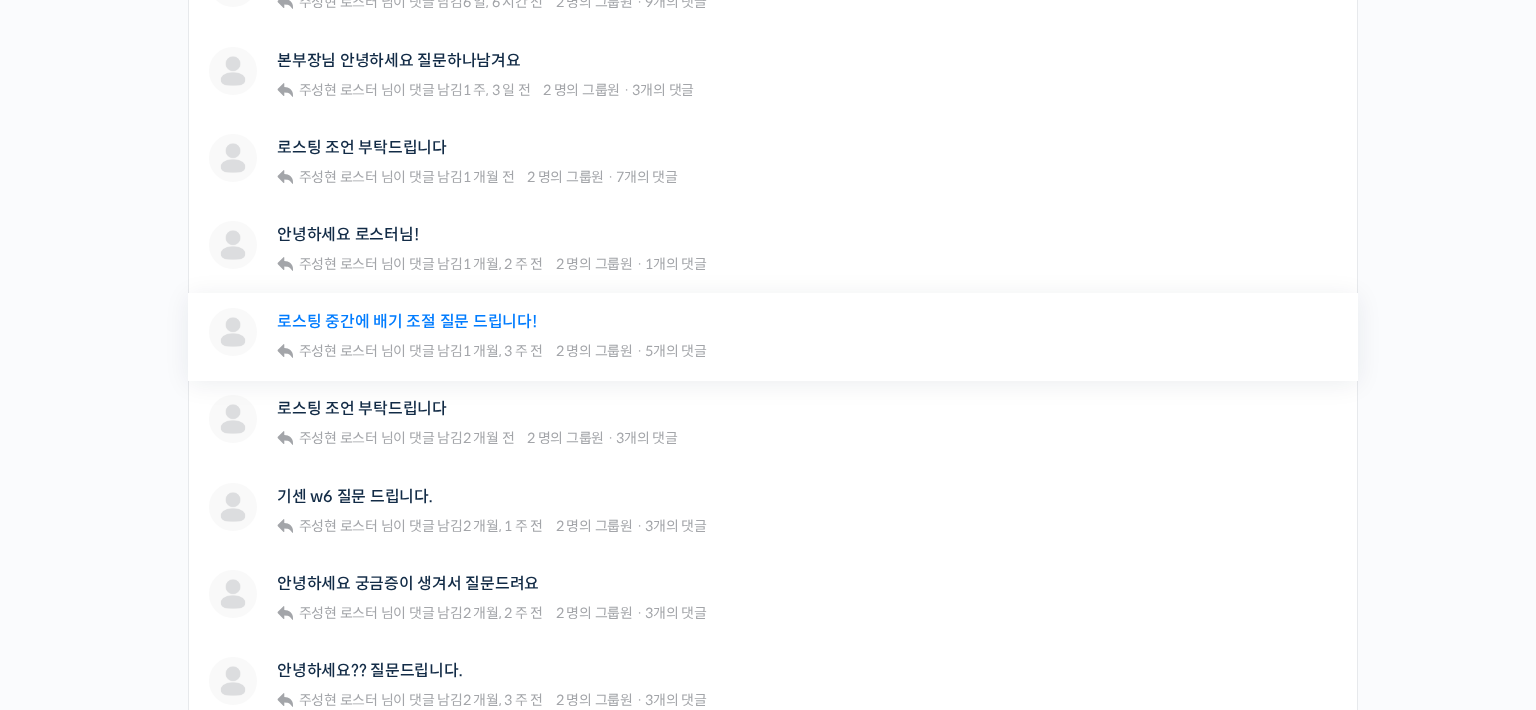 click on "로스팅 중간에 배기 조절 질문 드립니다!" at bounding box center [407, 321] 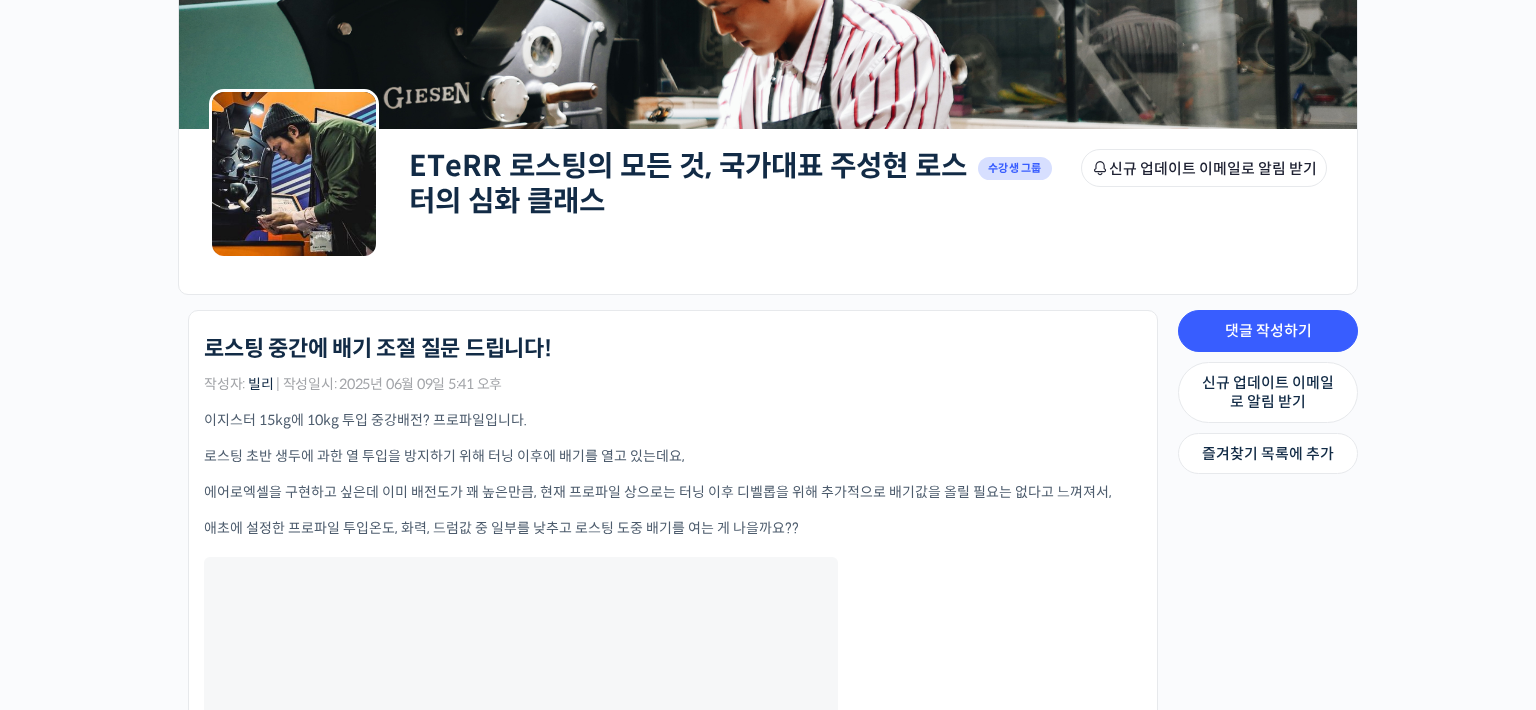 scroll, scrollTop: 200, scrollLeft: 0, axis: vertical 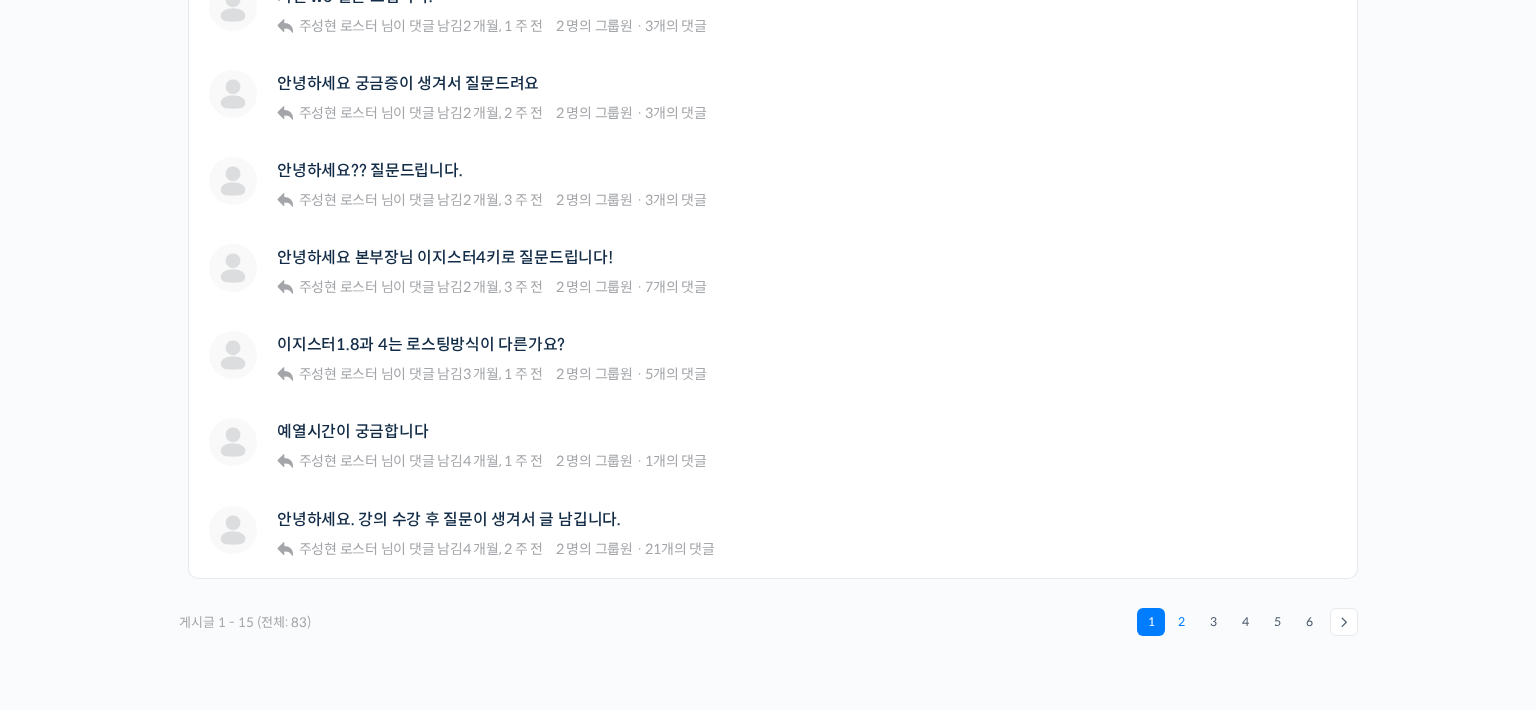 click on "2" at bounding box center (1181, 622) 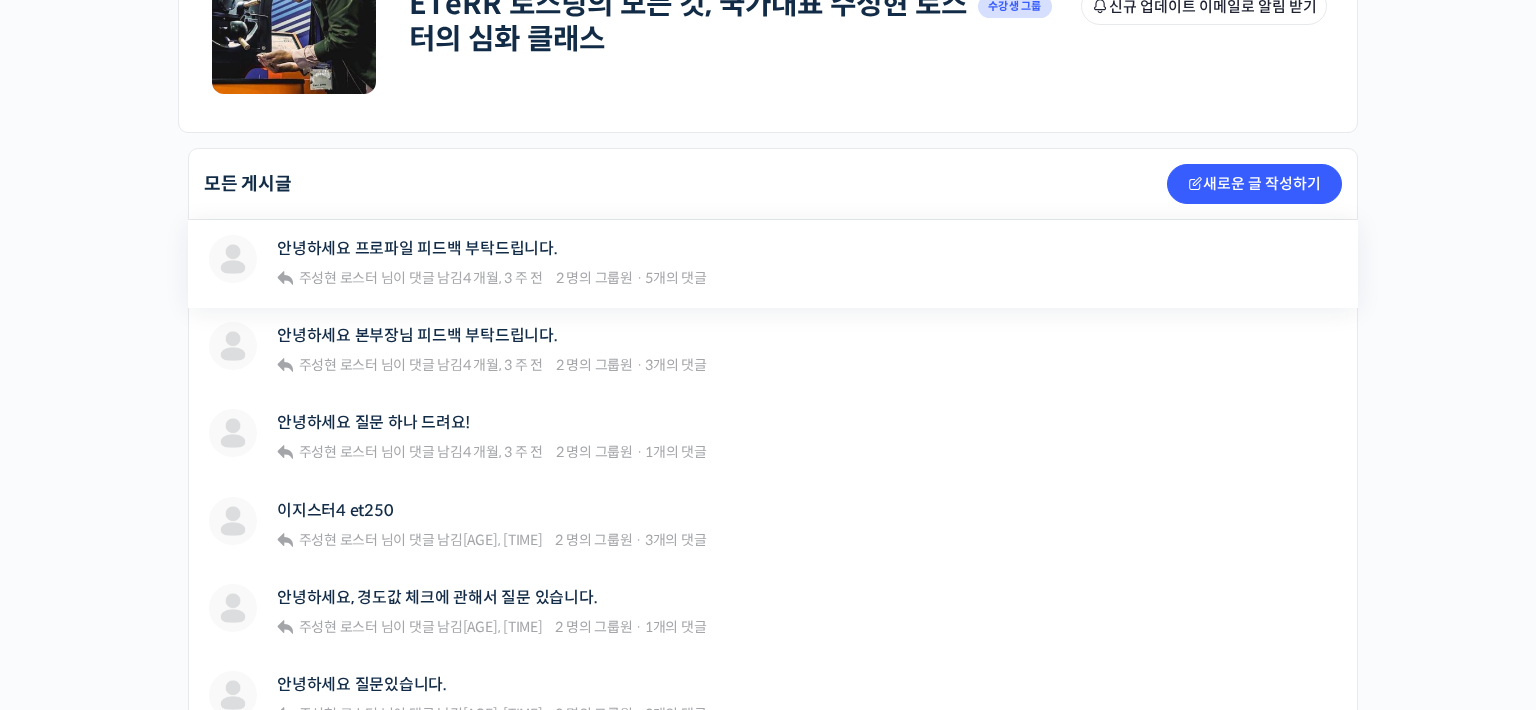 scroll, scrollTop: 400, scrollLeft: 0, axis: vertical 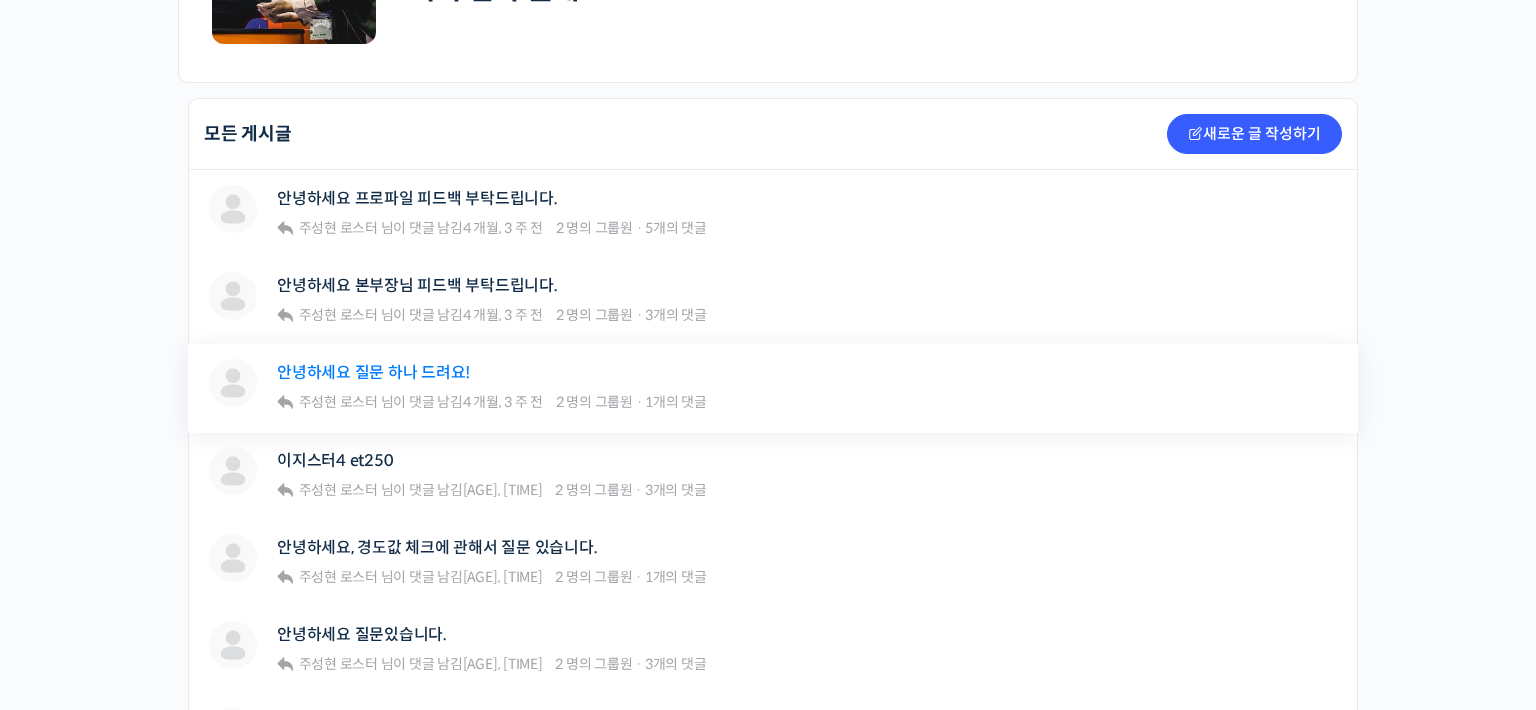 click on "안녕하세요 질문 하나 드려요!" at bounding box center [373, 372] 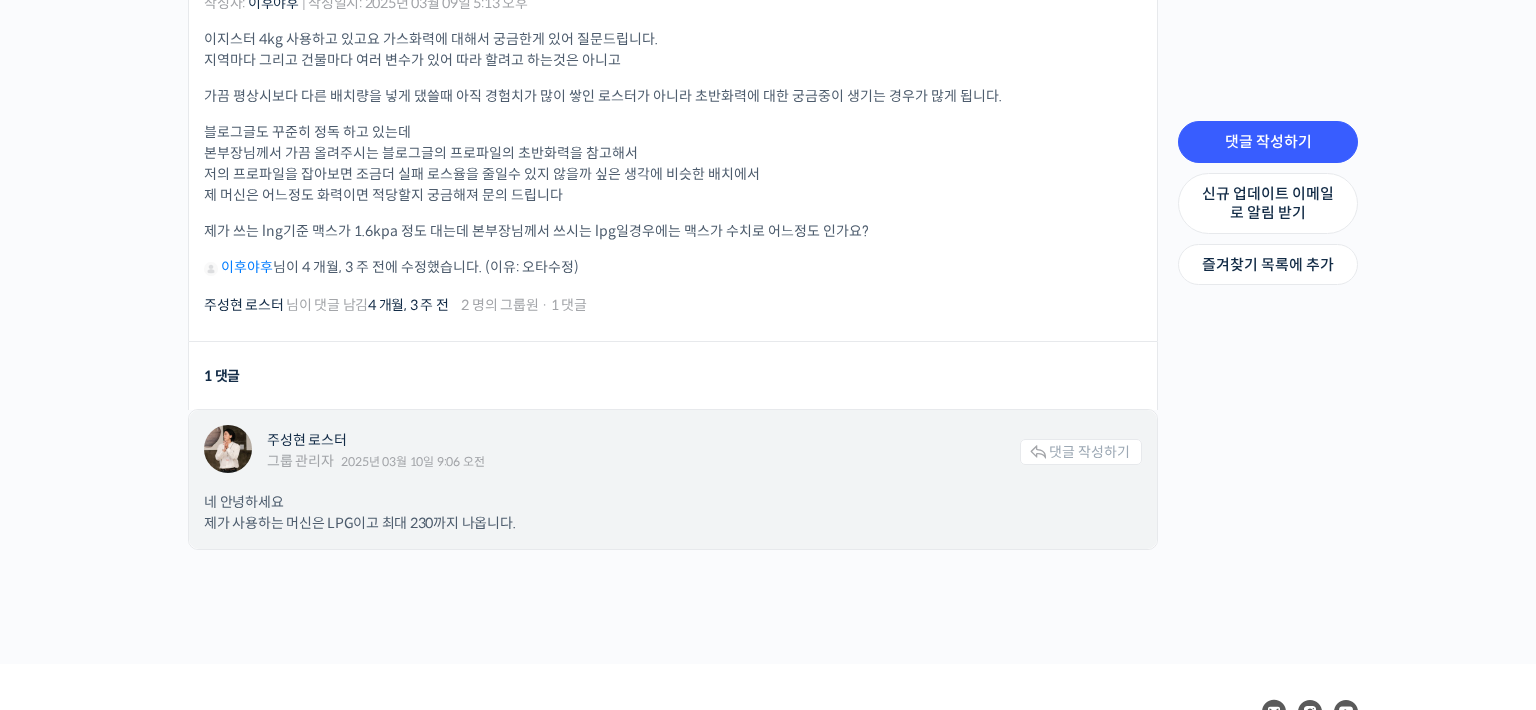 scroll, scrollTop: 700, scrollLeft: 0, axis: vertical 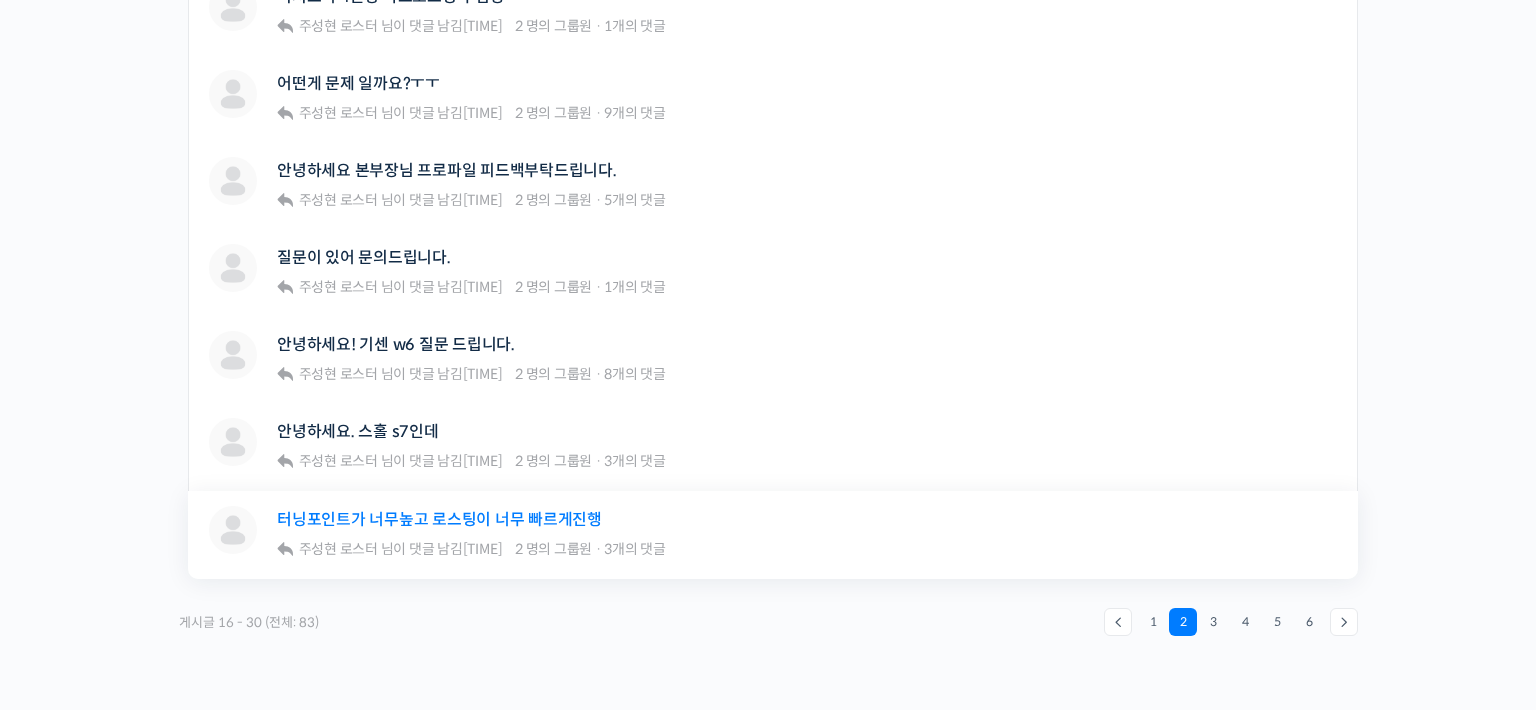 click on "터닝포인트가 너무높고 로스팅이 너무 빠르게진행" at bounding box center (439, 519) 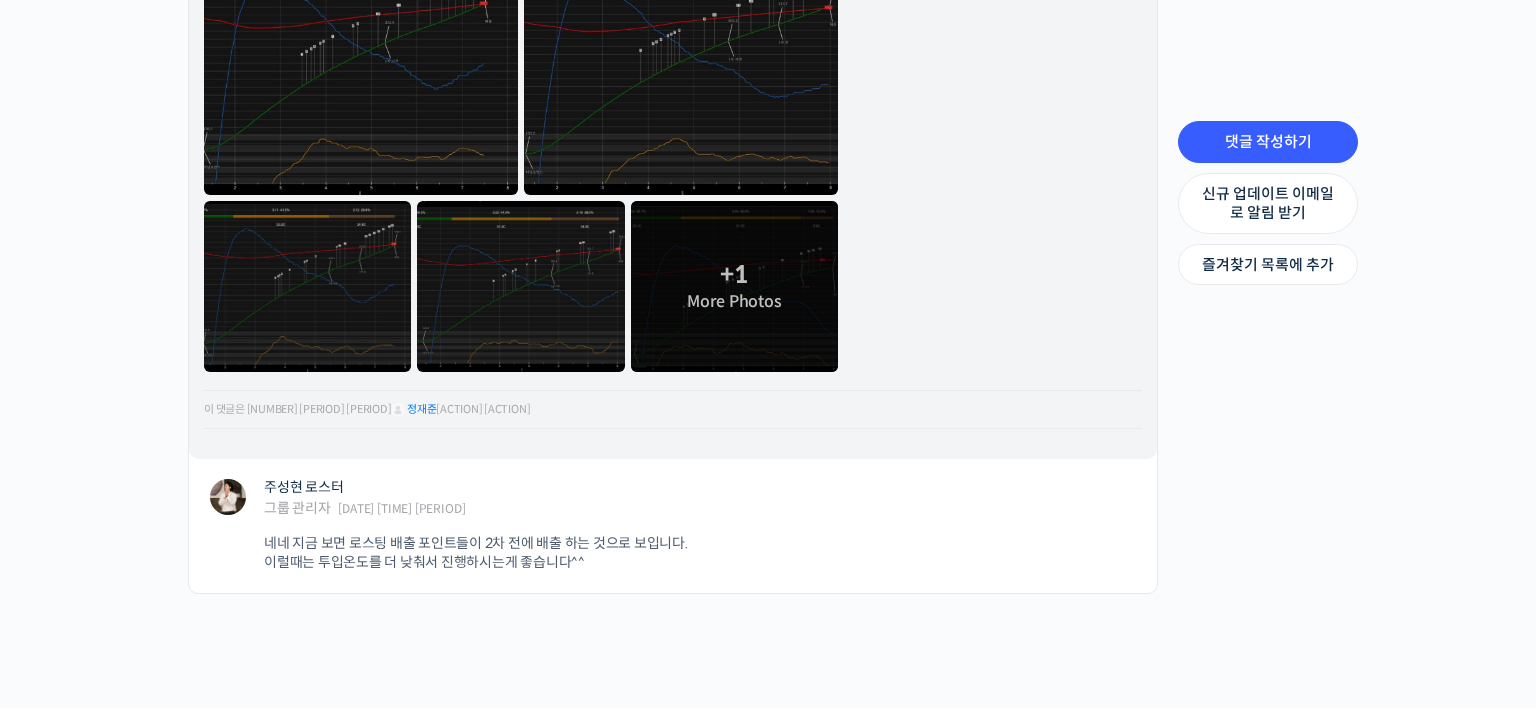 scroll, scrollTop: 3000, scrollLeft: 0, axis: vertical 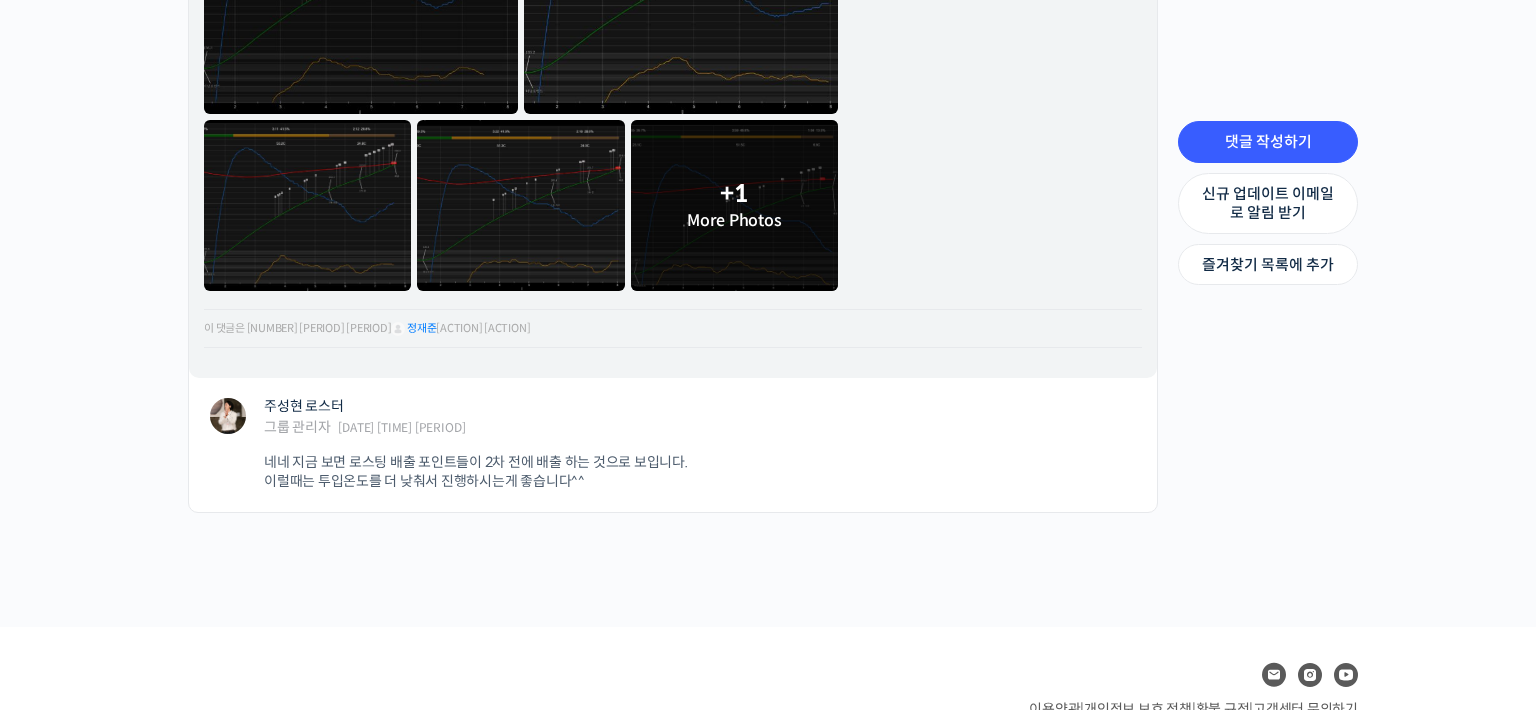 click at bounding box center (361, -16) 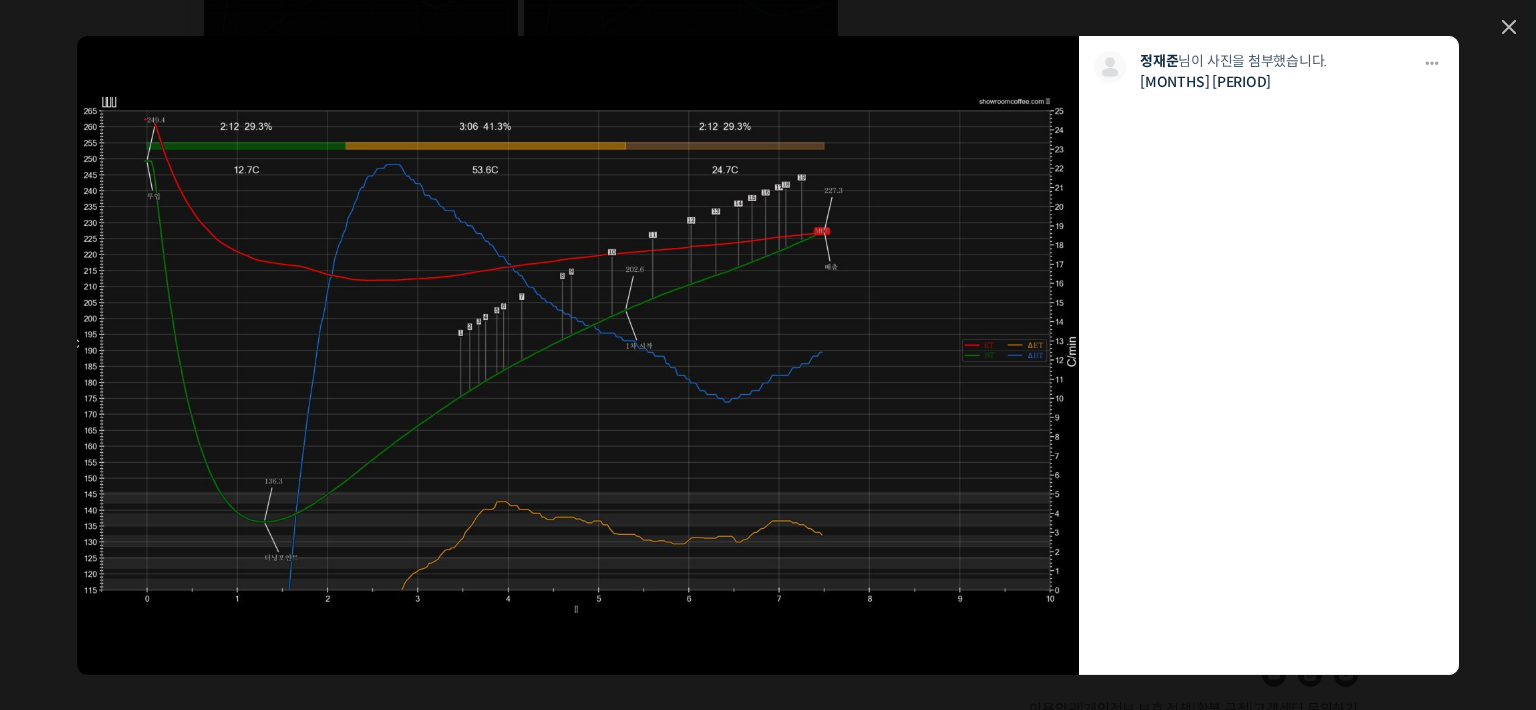 click 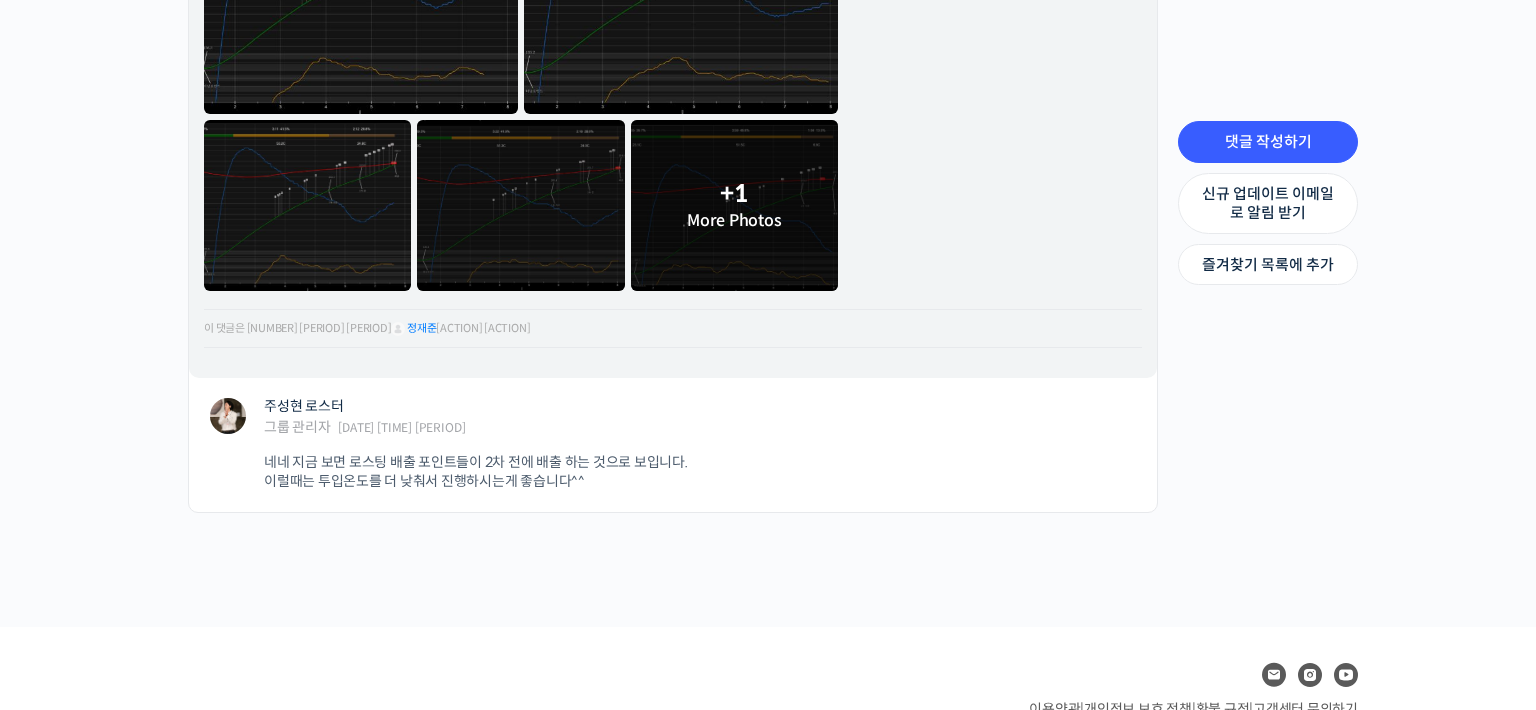 click at bounding box center [520, 205] 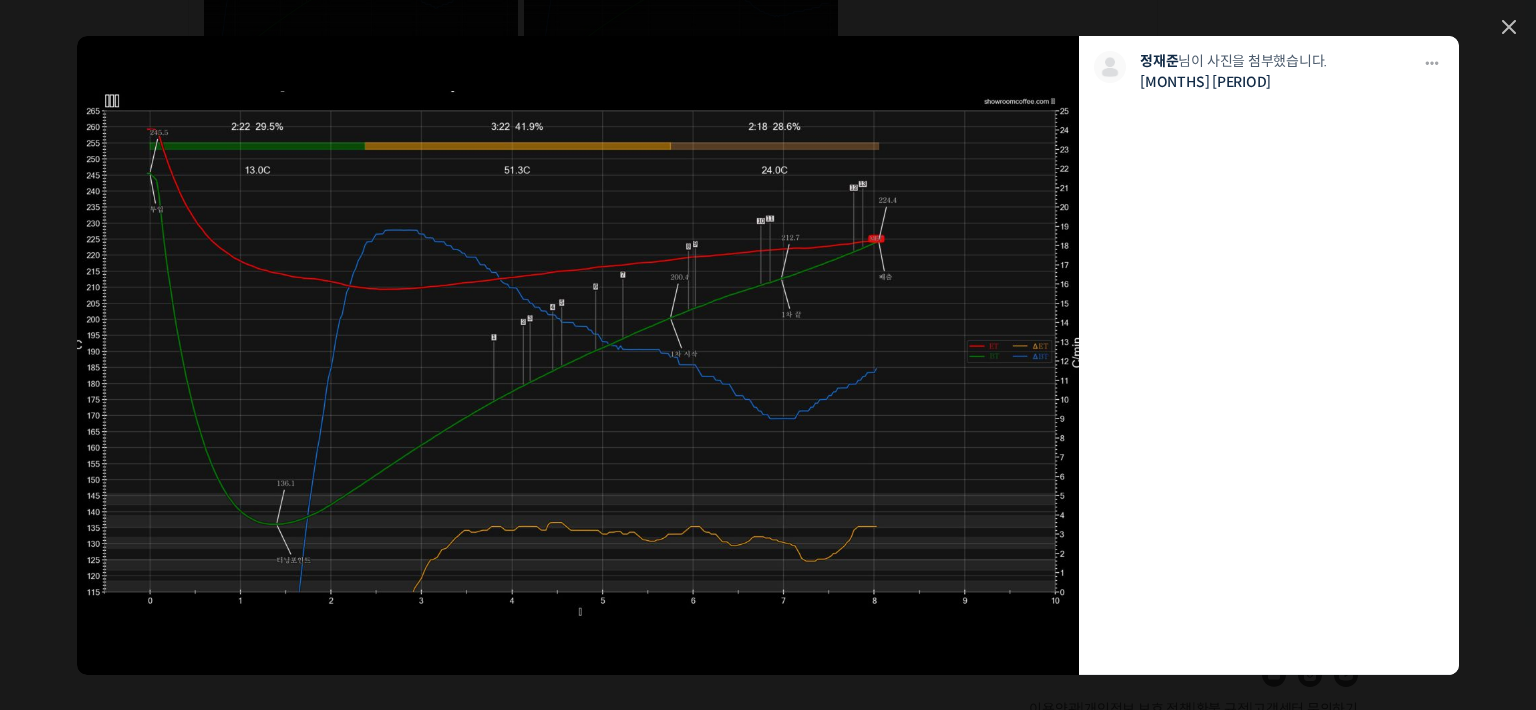 click 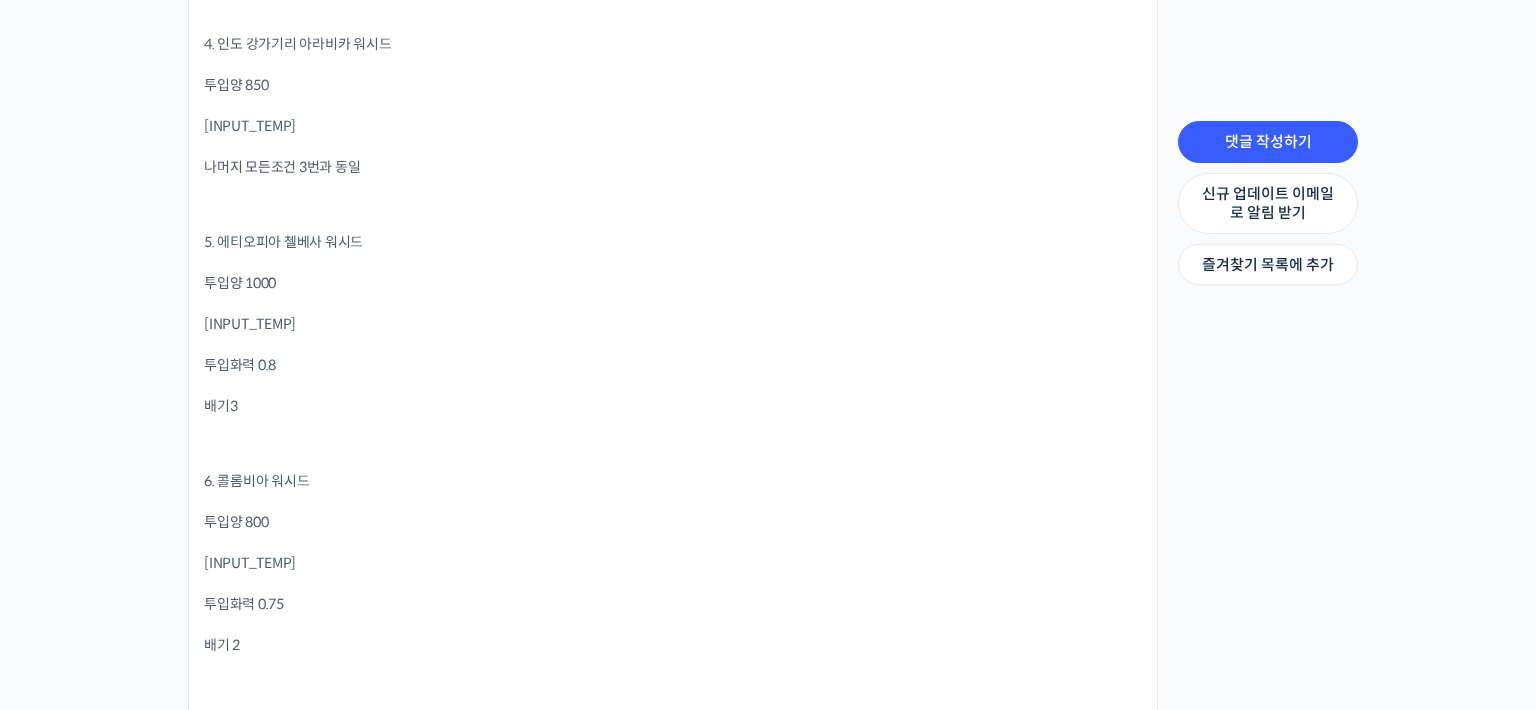 scroll, scrollTop: 1827, scrollLeft: 0, axis: vertical 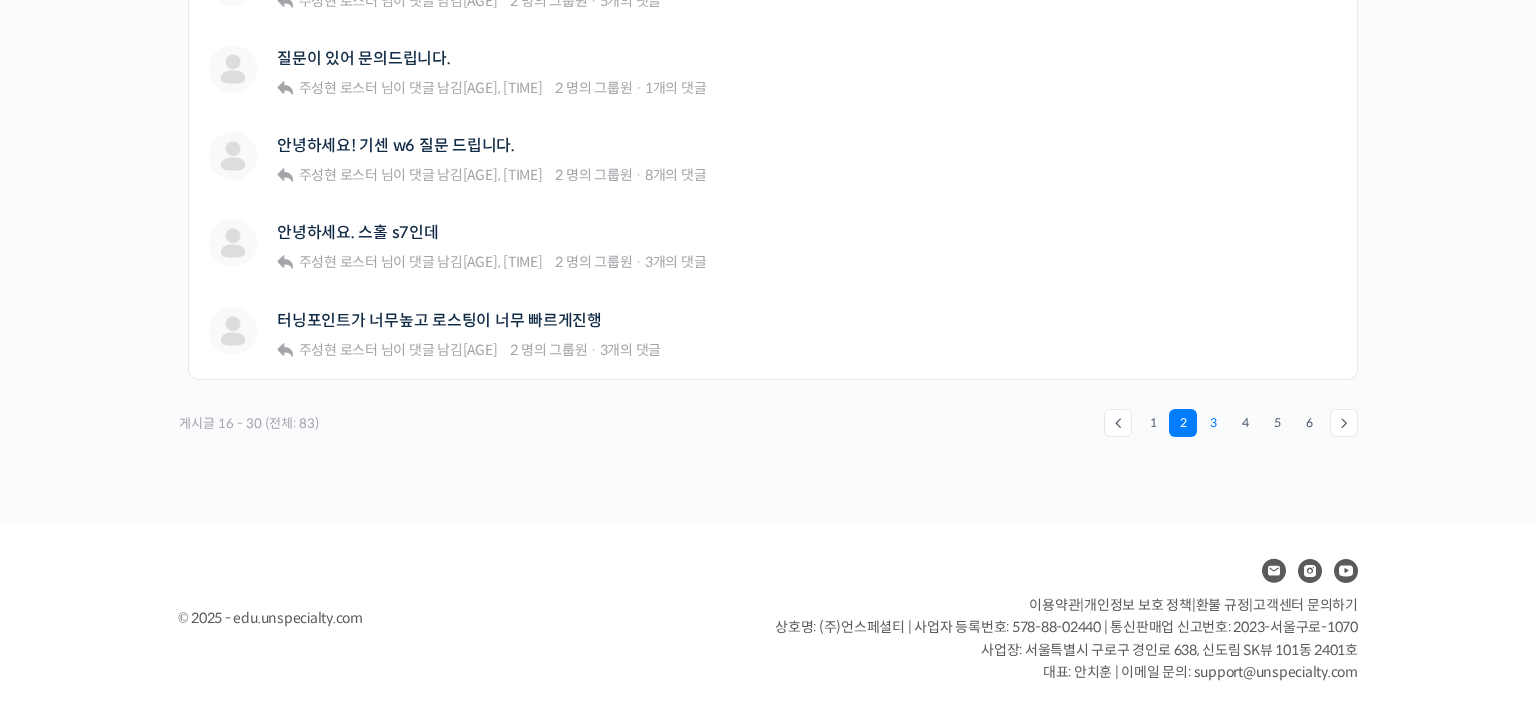 click on "3" at bounding box center [1213, 423] 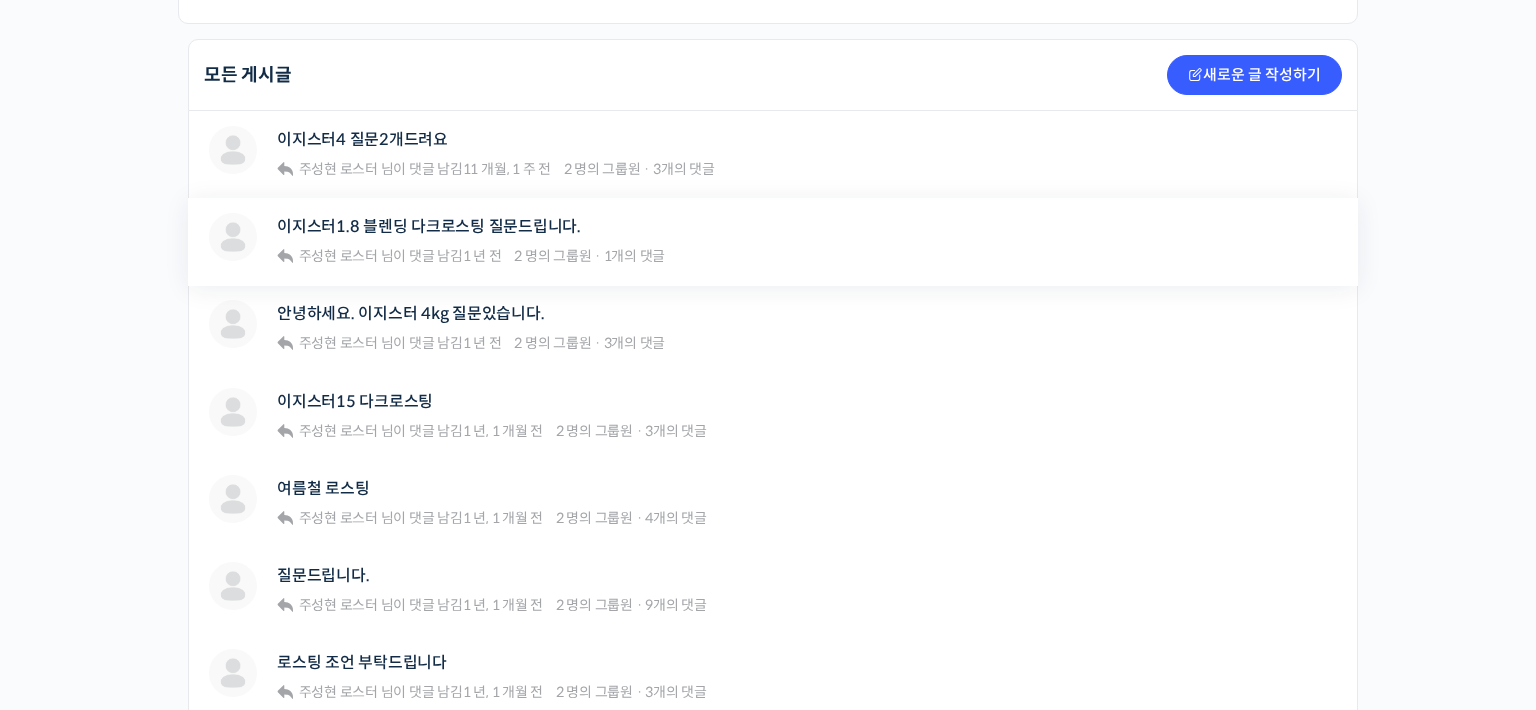 scroll, scrollTop: 500, scrollLeft: 0, axis: vertical 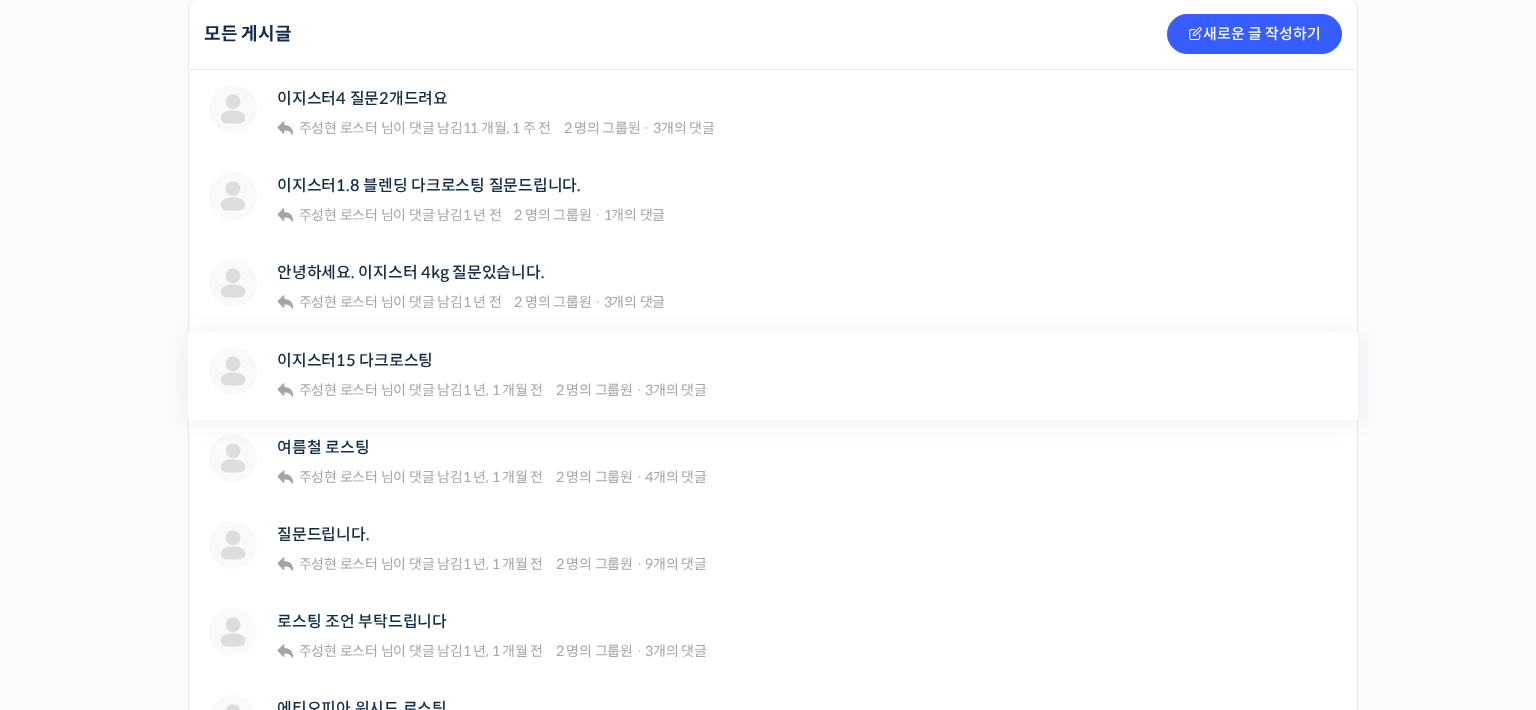 click on "조준호
이지스터15 다크로스팅
주성현 로스터 							  님이 댓글 남김  1 년, 1 개월 전
2 명의 그룹원
·
3개의 댓글" at bounding box center [632, 375] 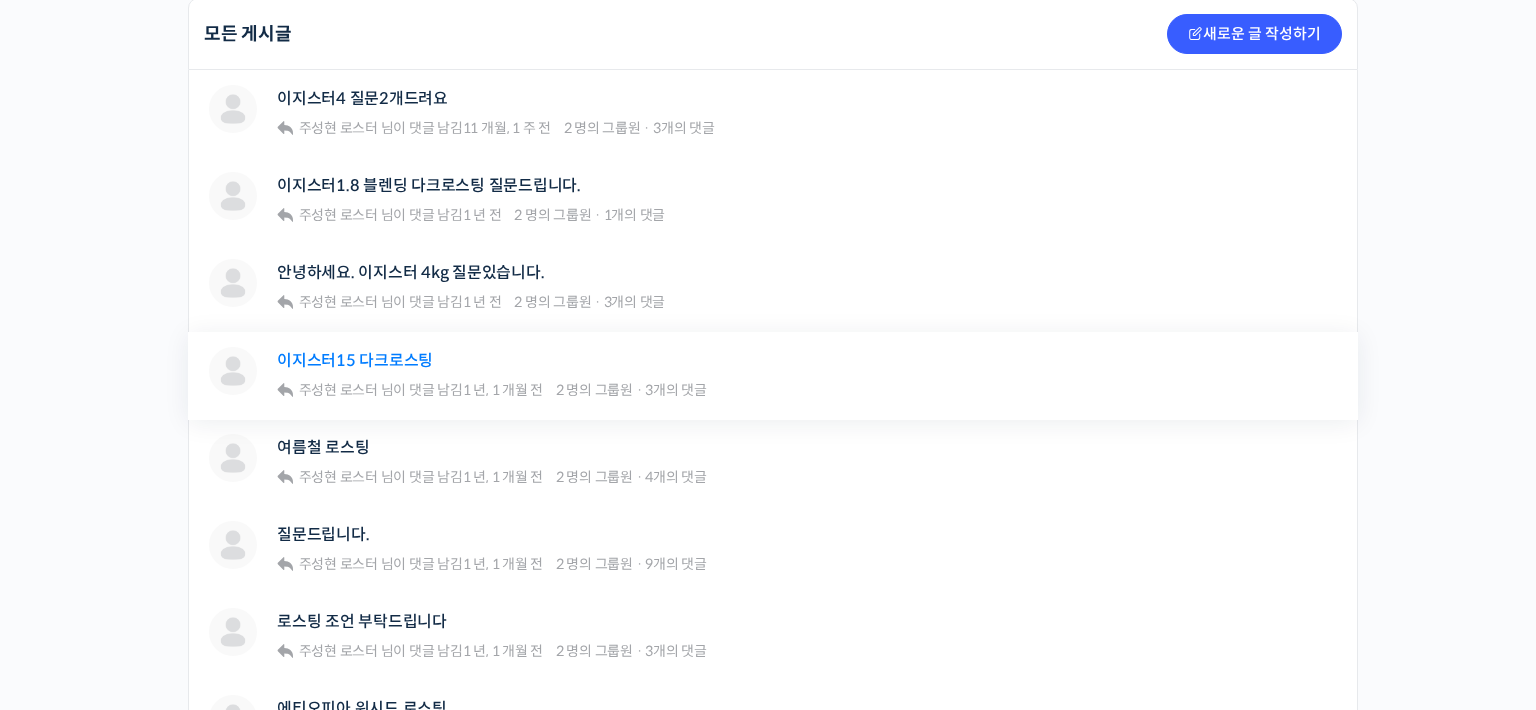 click on "이지스터15 다크로스팅" at bounding box center [355, 360] 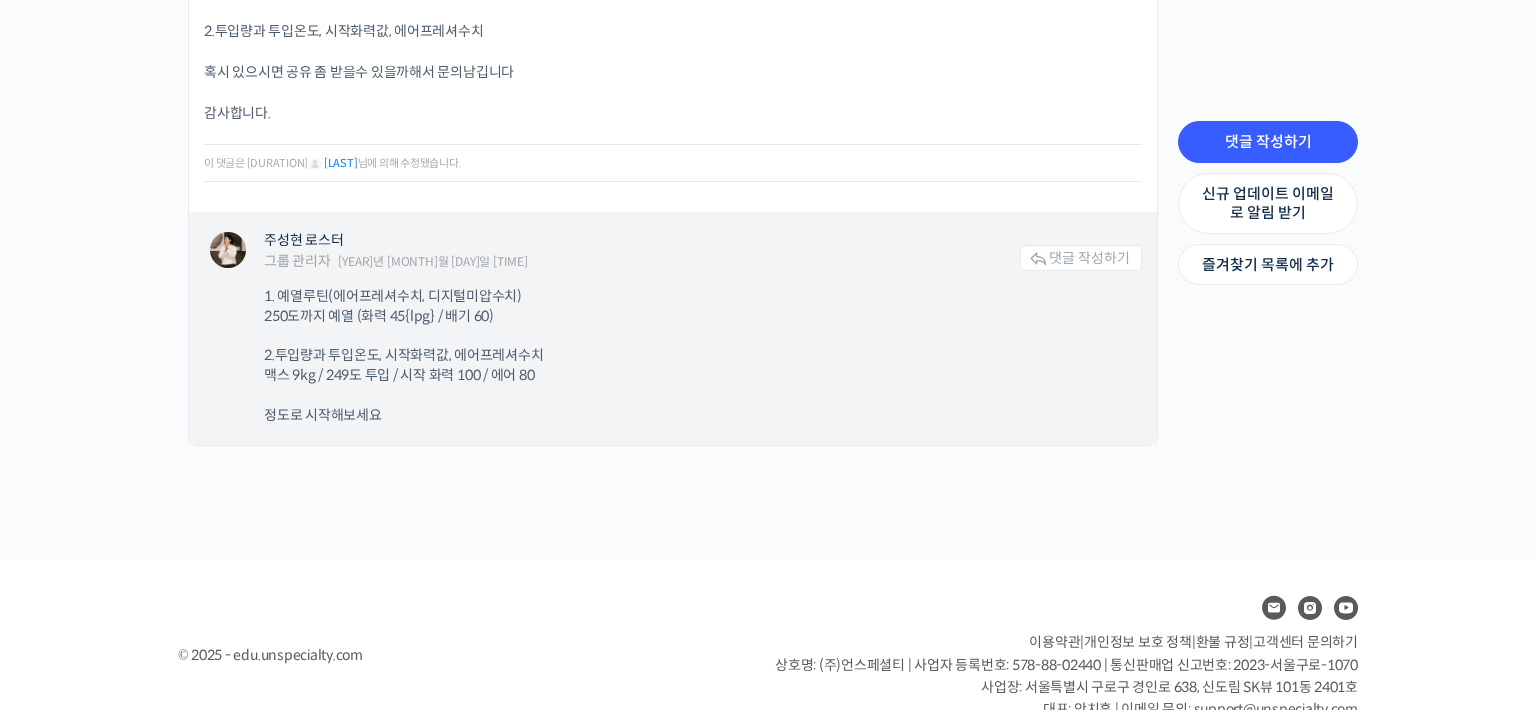 scroll, scrollTop: 1800, scrollLeft: 0, axis: vertical 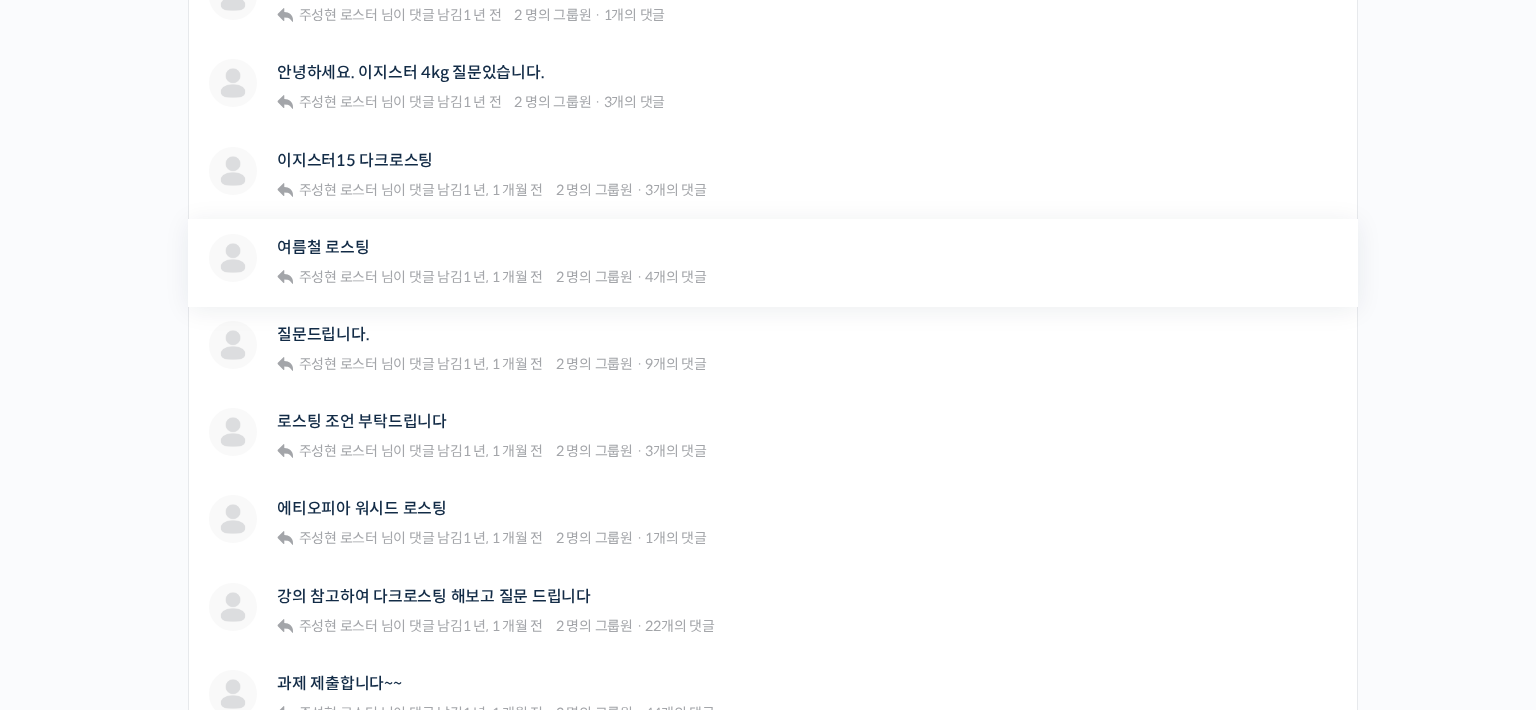 click on "여름철 로스팅" at bounding box center [492, 247] 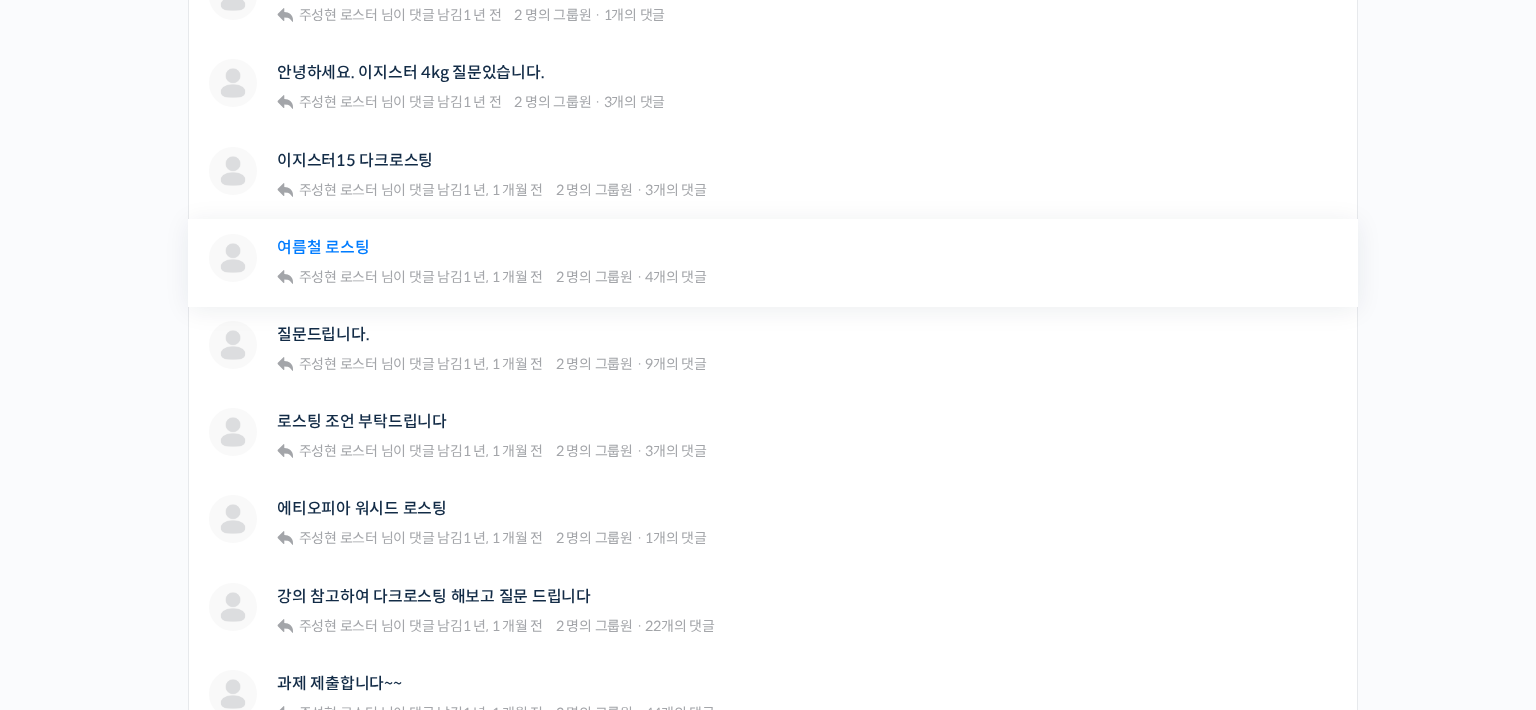 click on "여름철 로스팅" at bounding box center (323, 247) 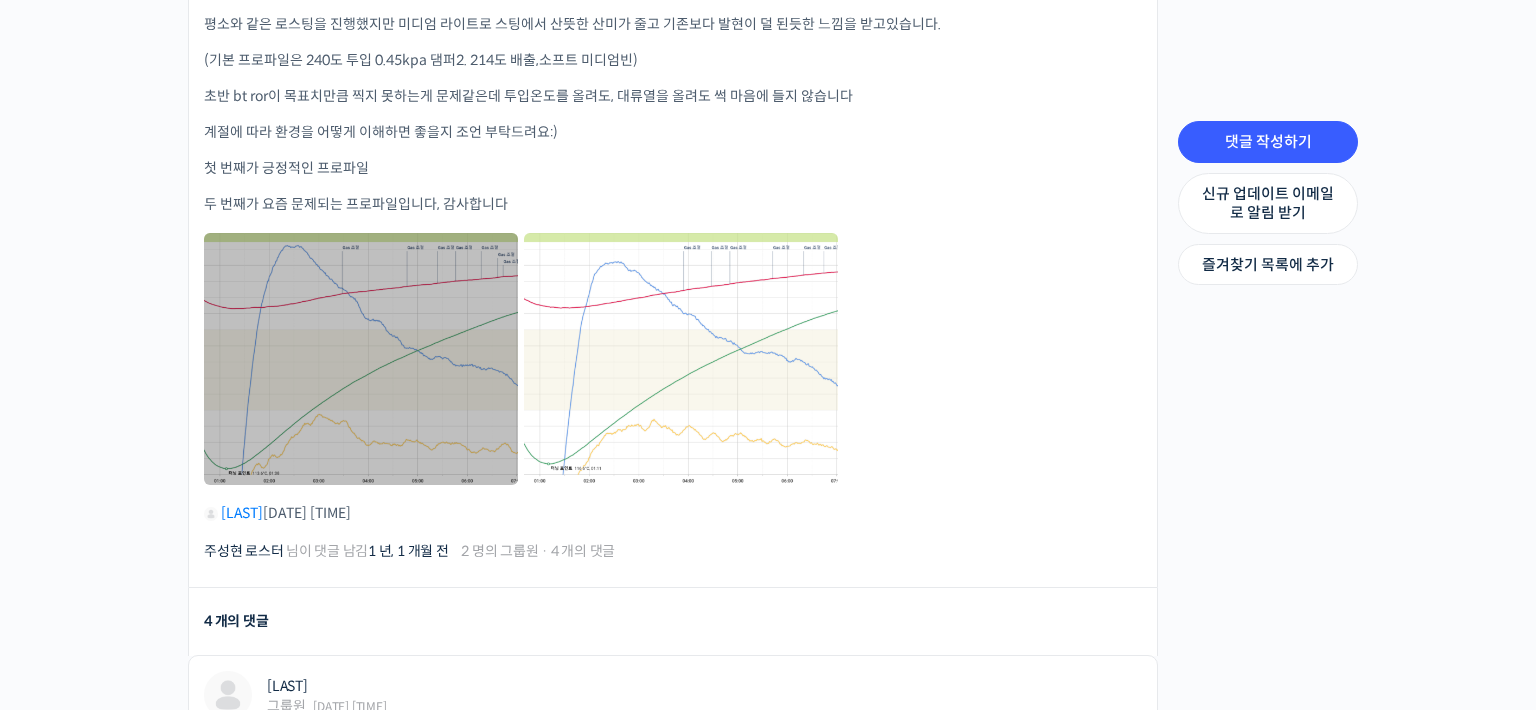 scroll, scrollTop: 700, scrollLeft: 0, axis: vertical 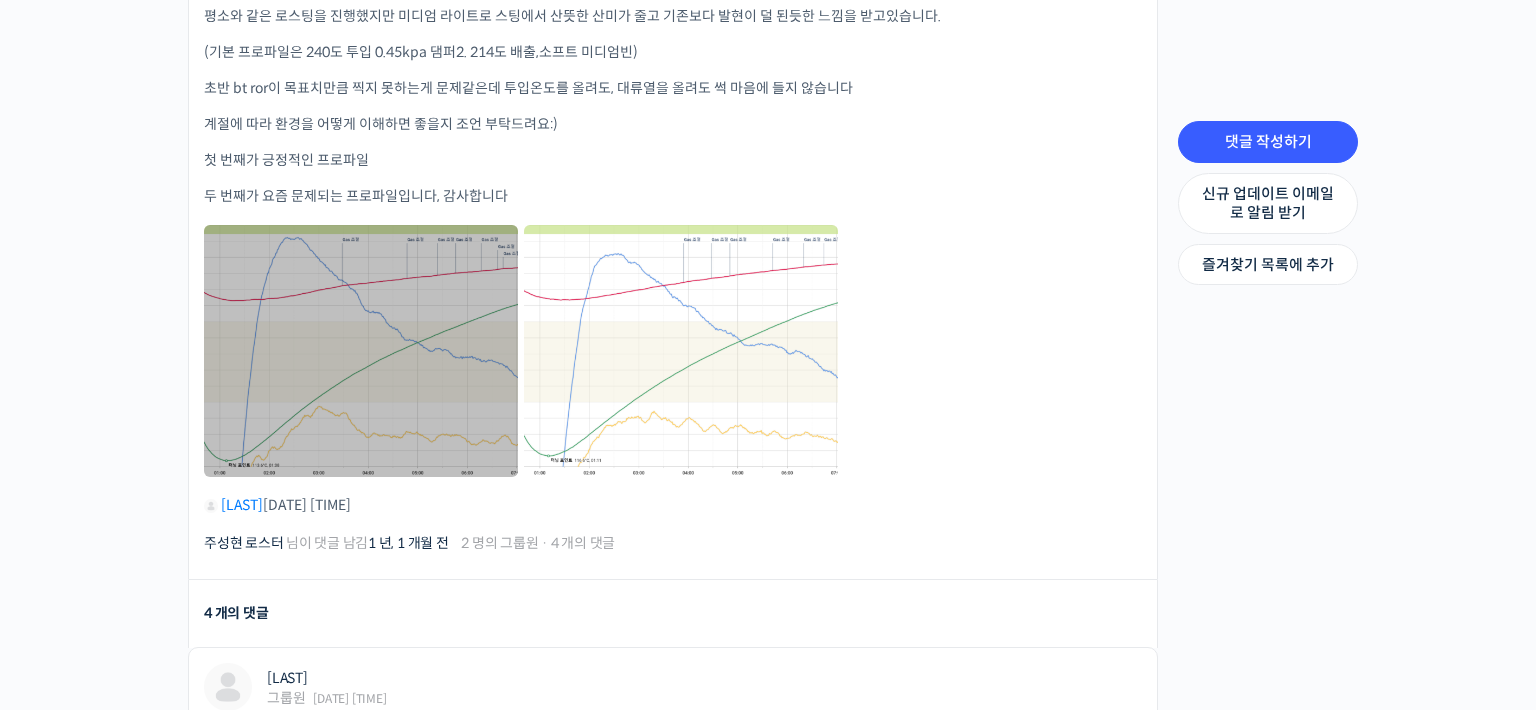 click at bounding box center [361, 350] 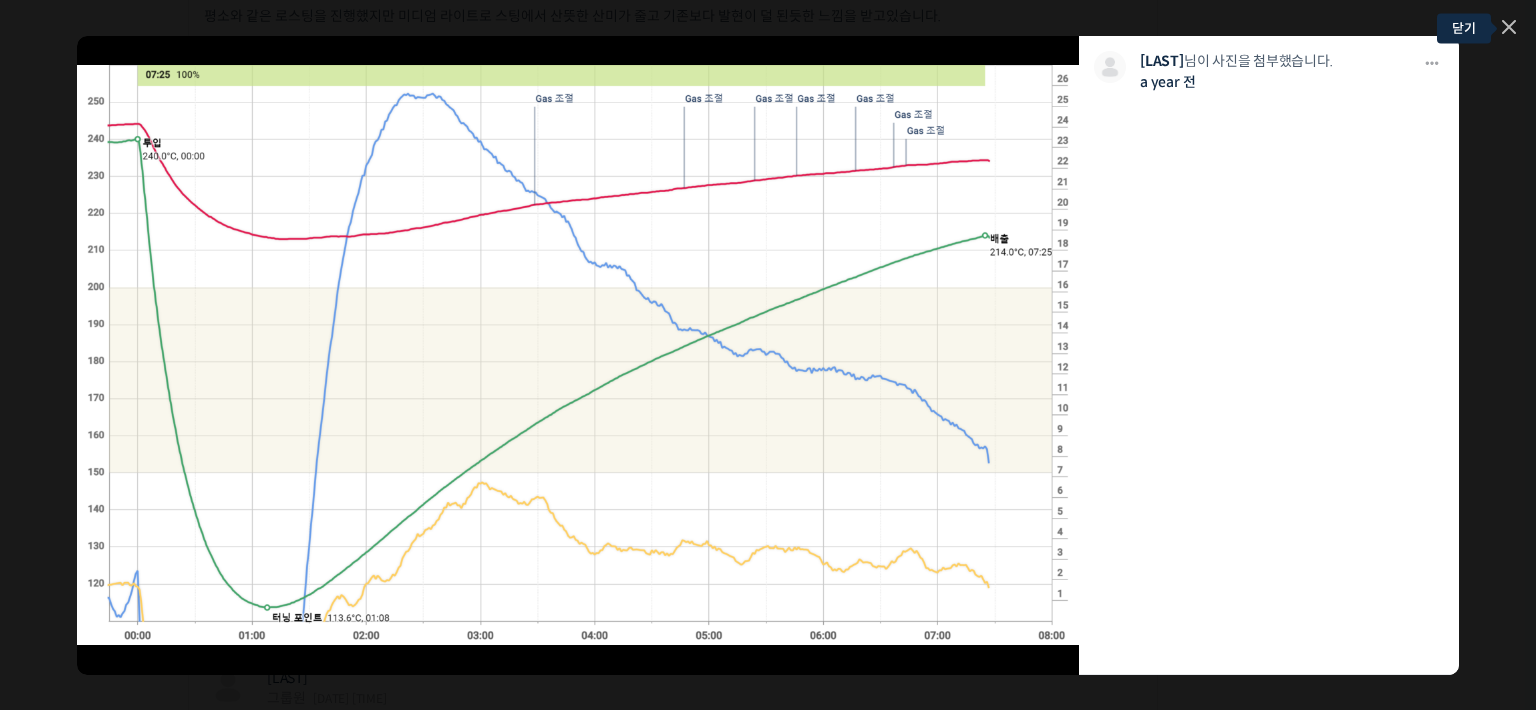 click at bounding box center (1509, 28) 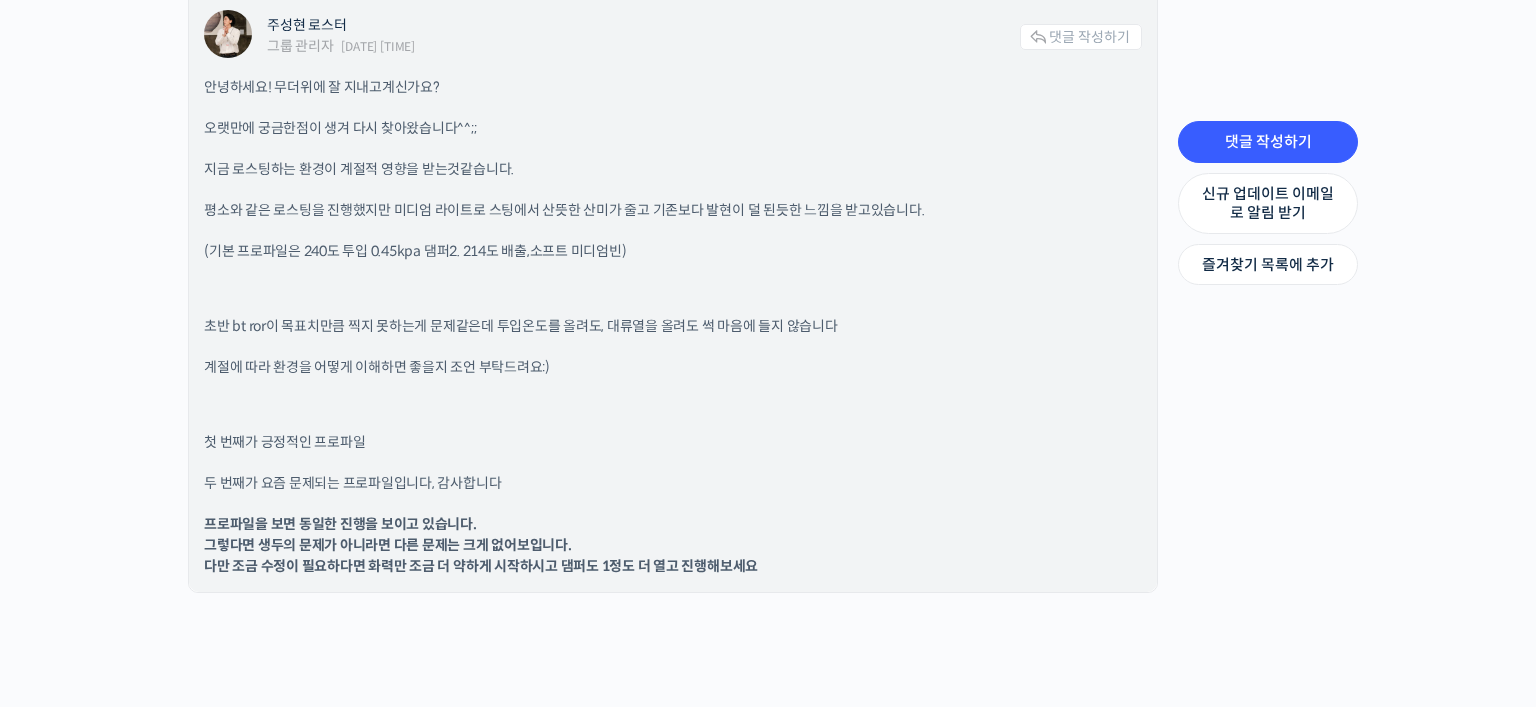 scroll, scrollTop: 2200, scrollLeft: 0, axis: vertical 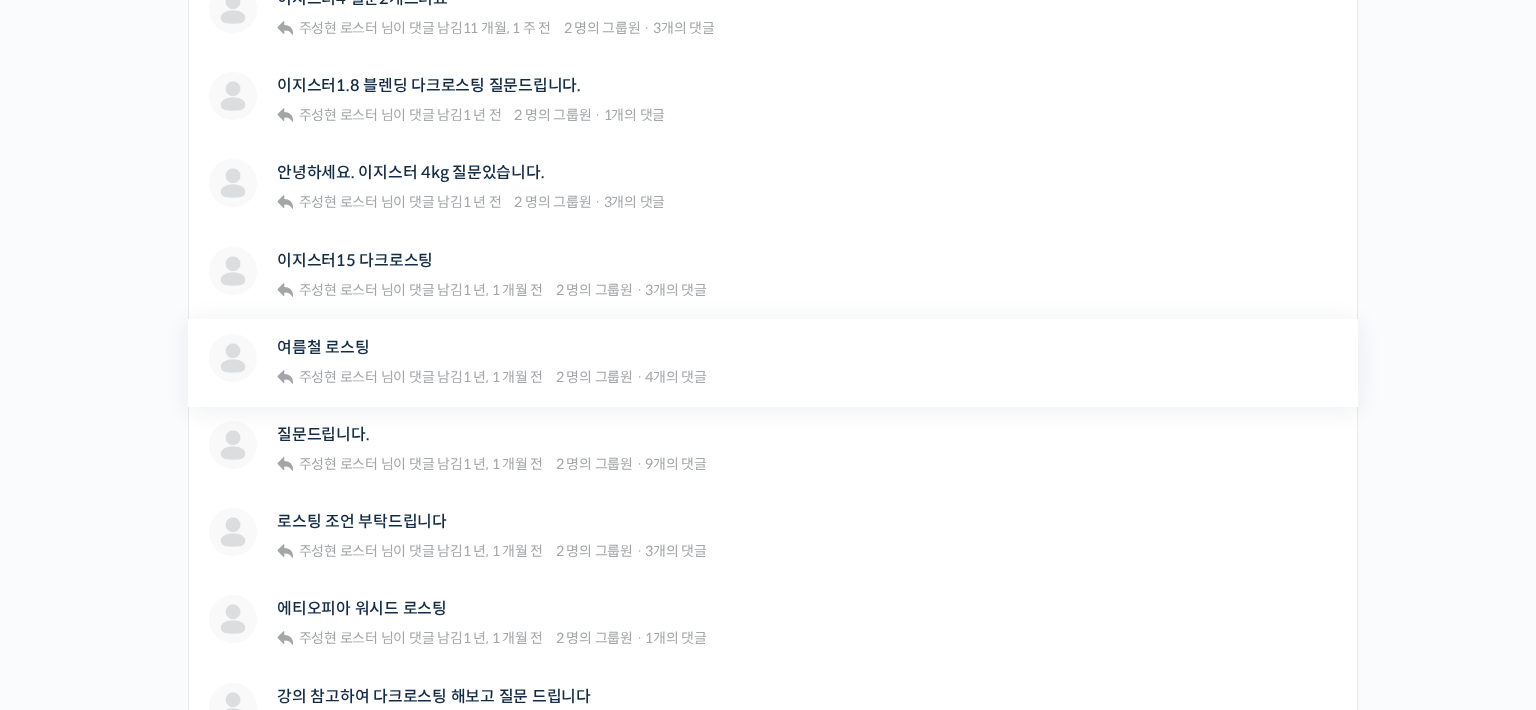 click on "여름철 로스팅" at bounding box center (492, 347) 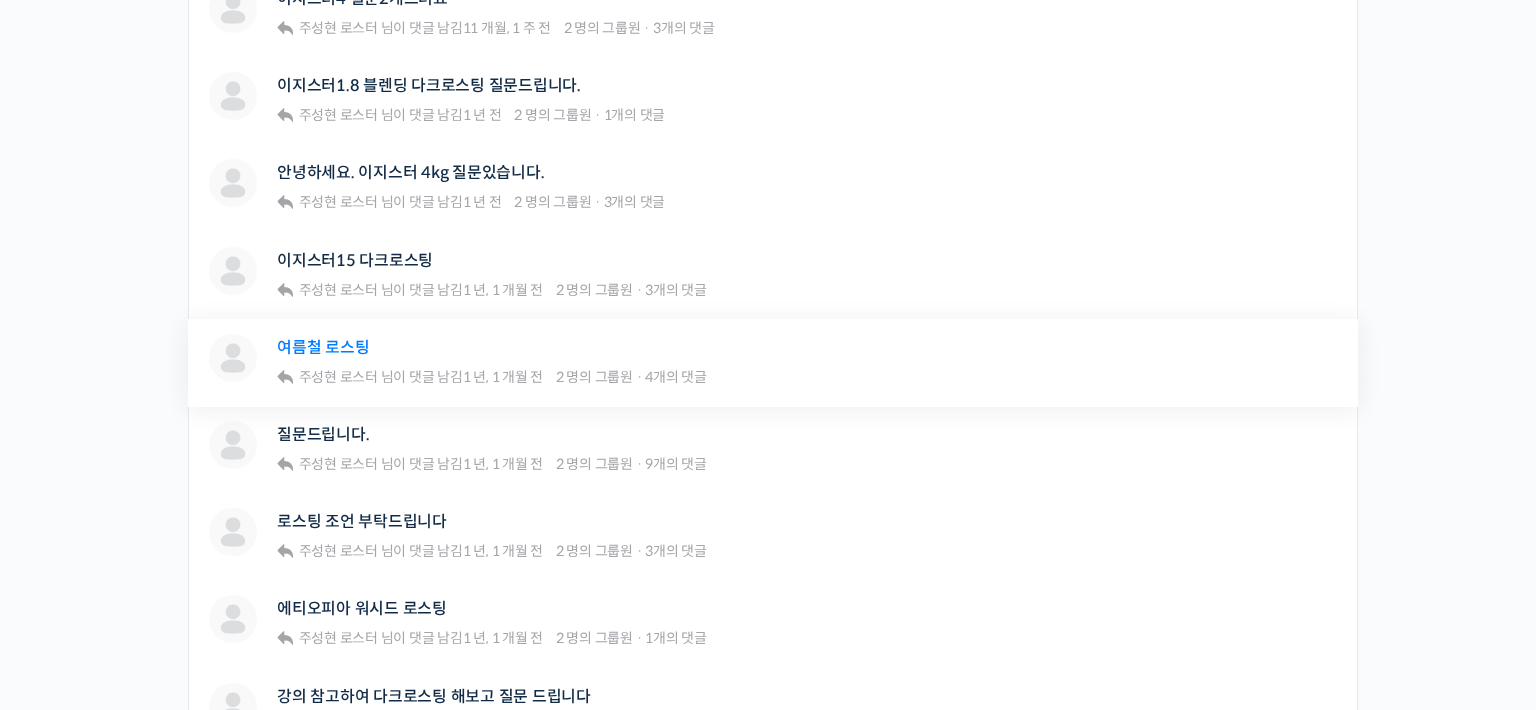 click on "여름철 로스팅" at bounding box center [323, 347] 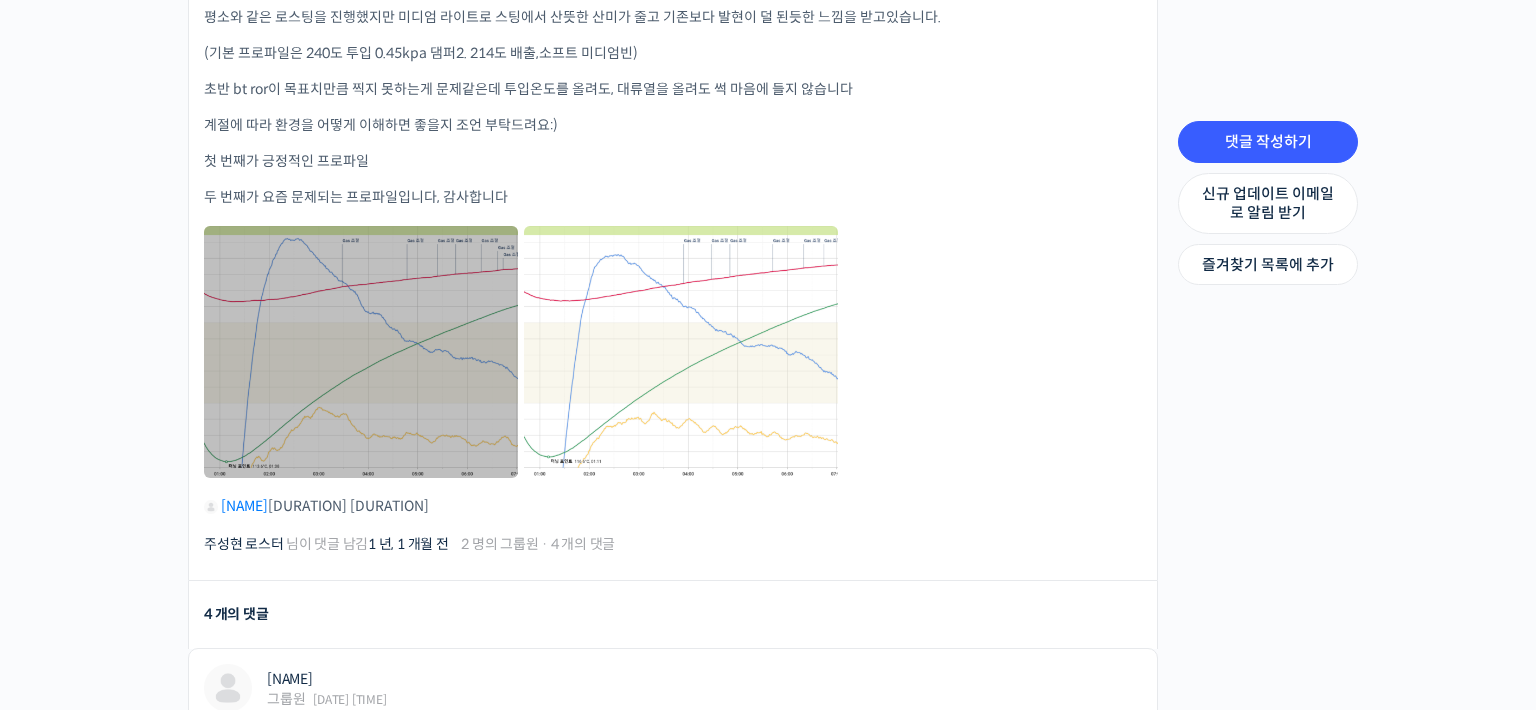scroll, scrollTop: 700, scrollLeft: 0, axis: vertical 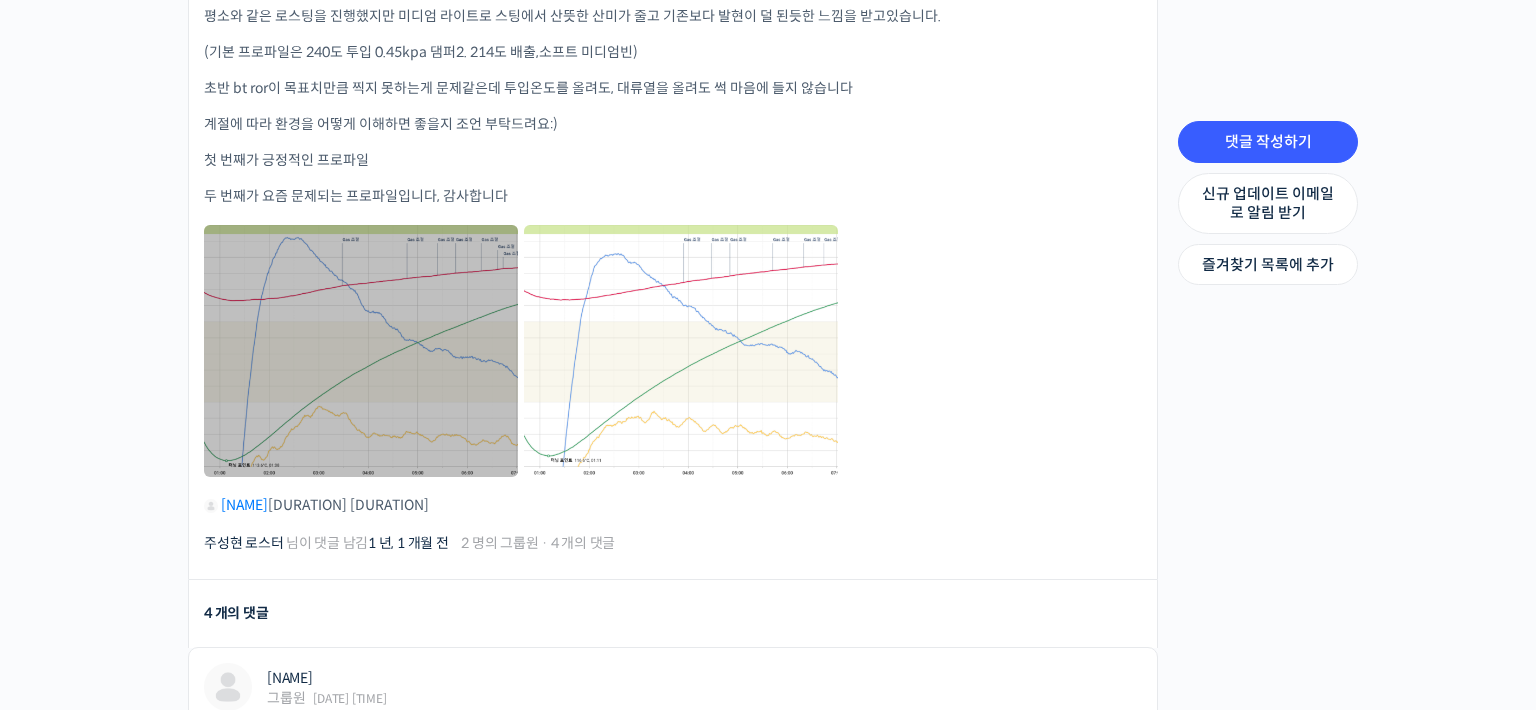 click at bounding box center [361, 350] 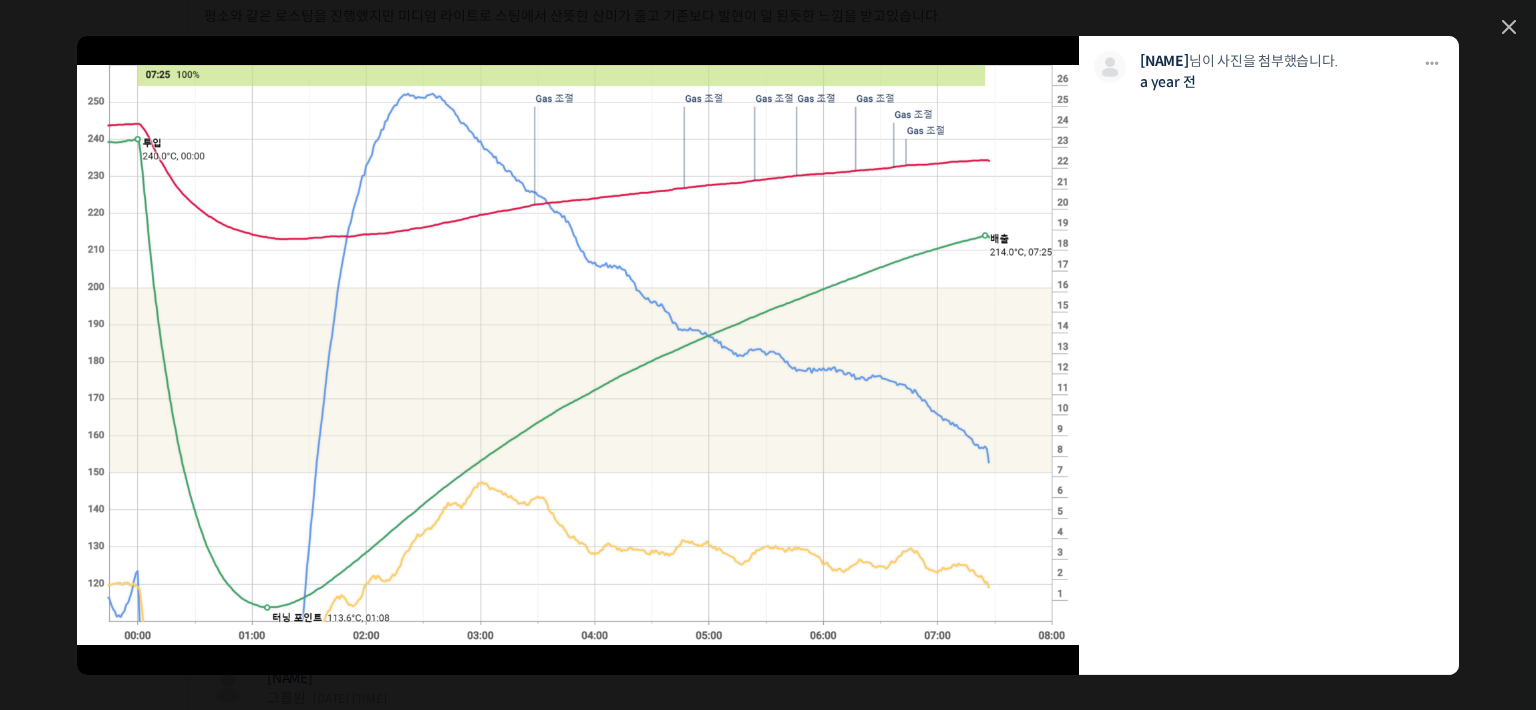 click 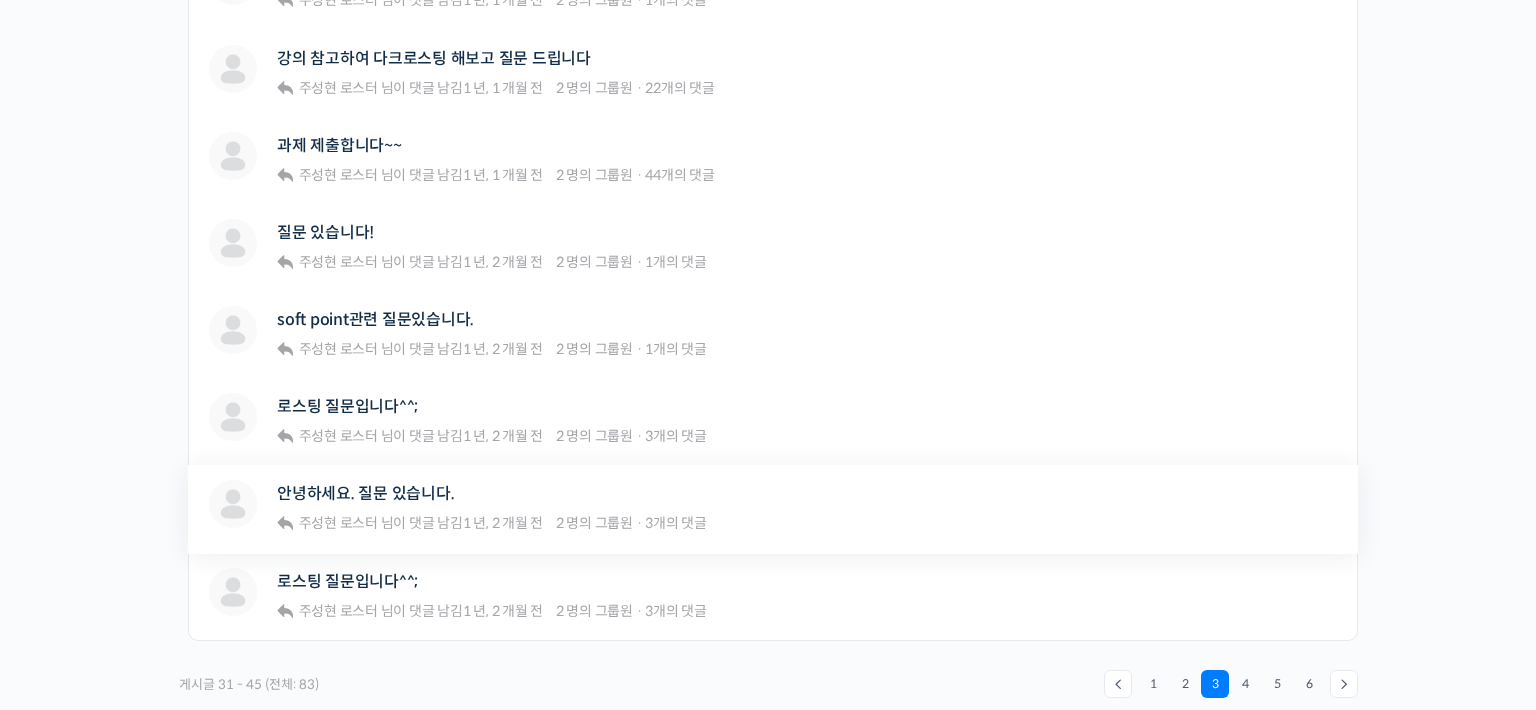 scroll, scrollTop: 1400, scrollLeft: 0, axis: vertical 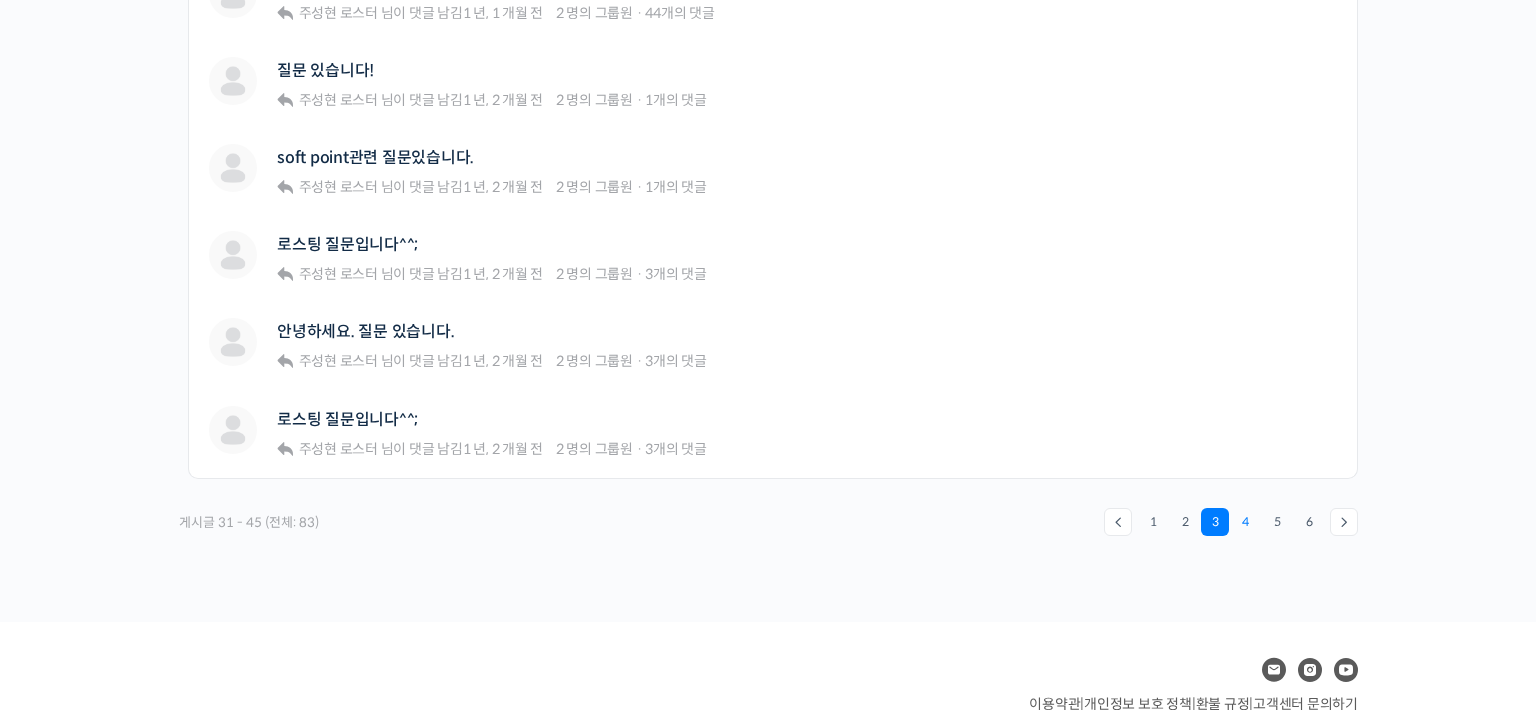 click on "4" at bounding box center (1245, 522) 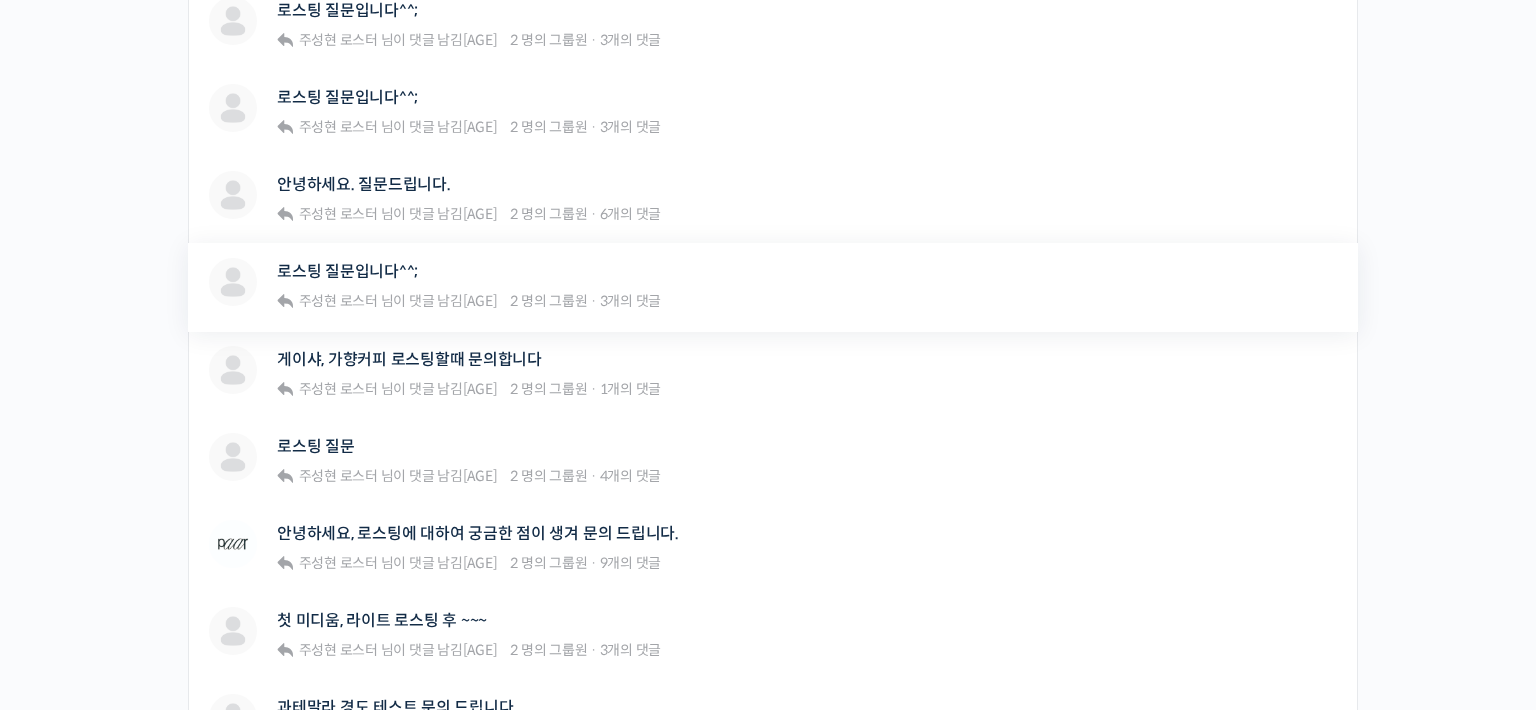 scroll, scrollTop: 1000, scrollLeft: 0, axis: vertical 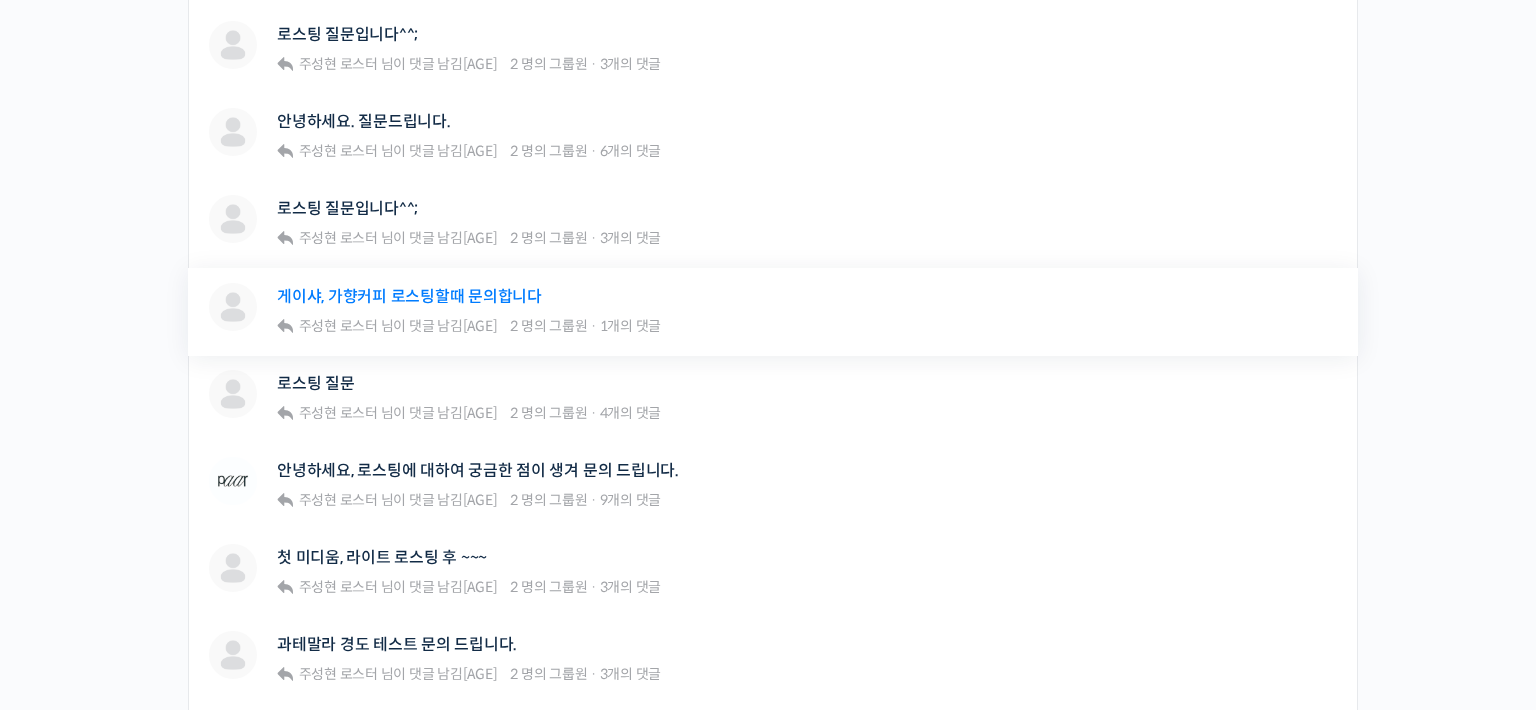 click on "게이샤, 가향커피 로스팅할때 문의합니다" at bounding box center [409, 296] 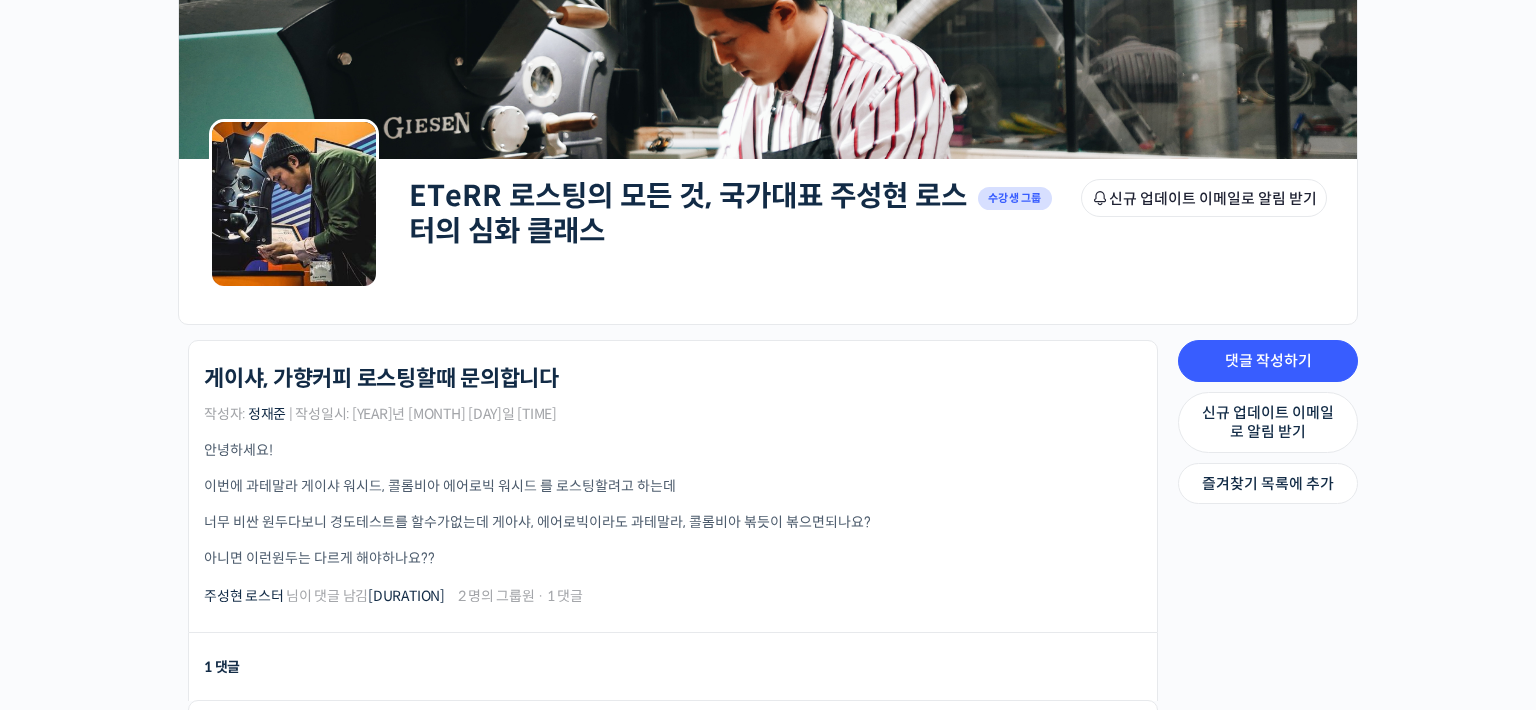 scroll, scrollTop: 400, scrollLeft: 0, axis: vertical 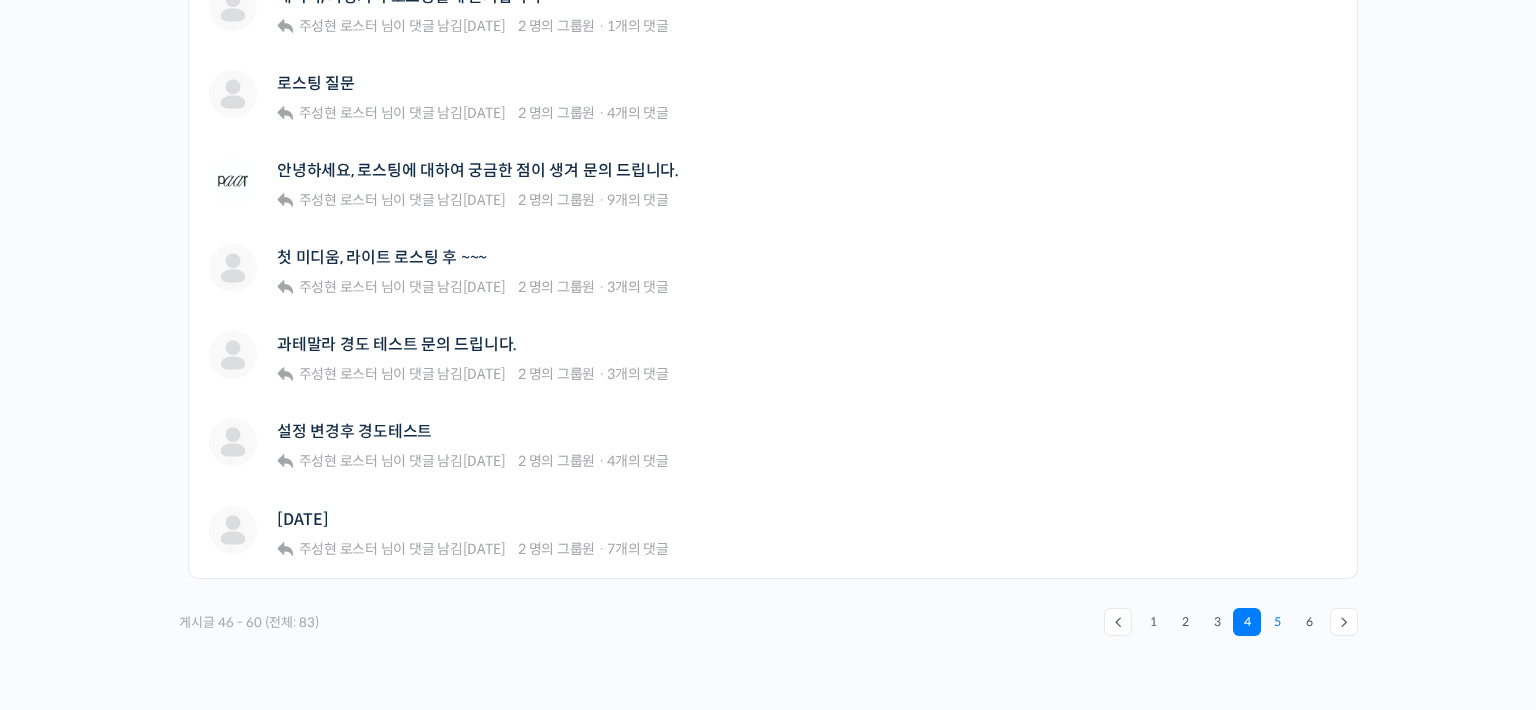 click on "5" at bounding box center [1277, 622] 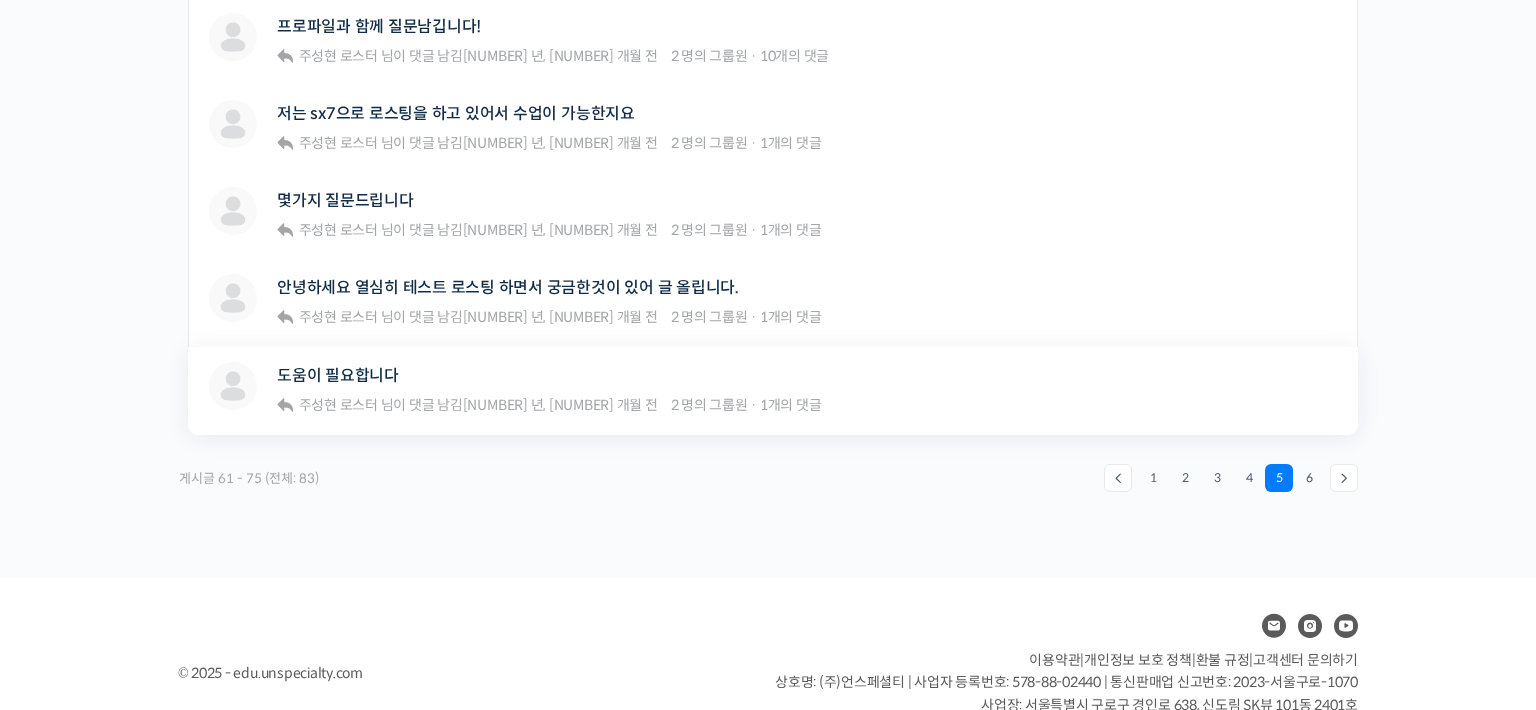 scroll, scrollTop: 1499, scrollLeft: 0, axis: vertical 